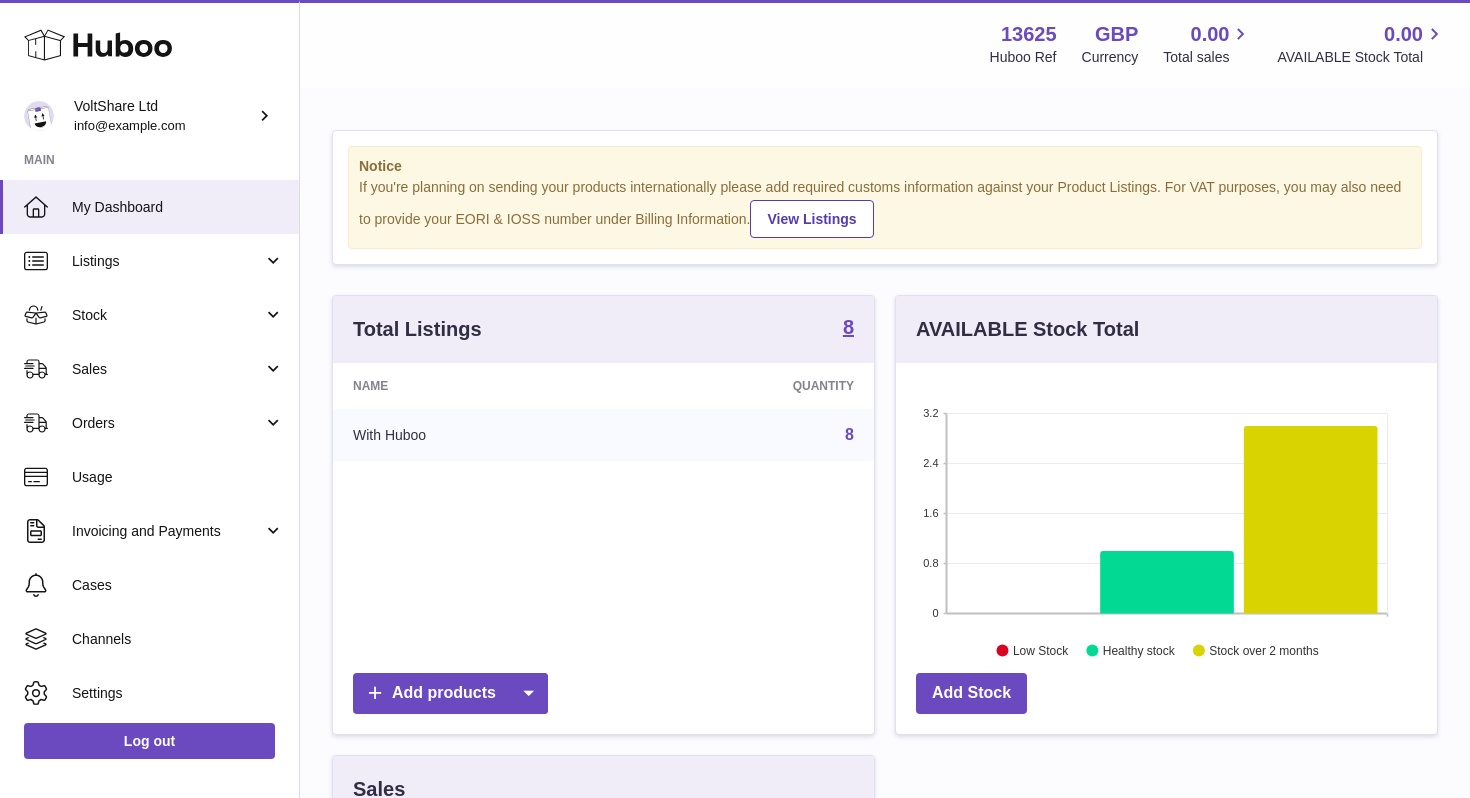 scroll, scrollTop: 0, scrollLeft: 0, axis: both 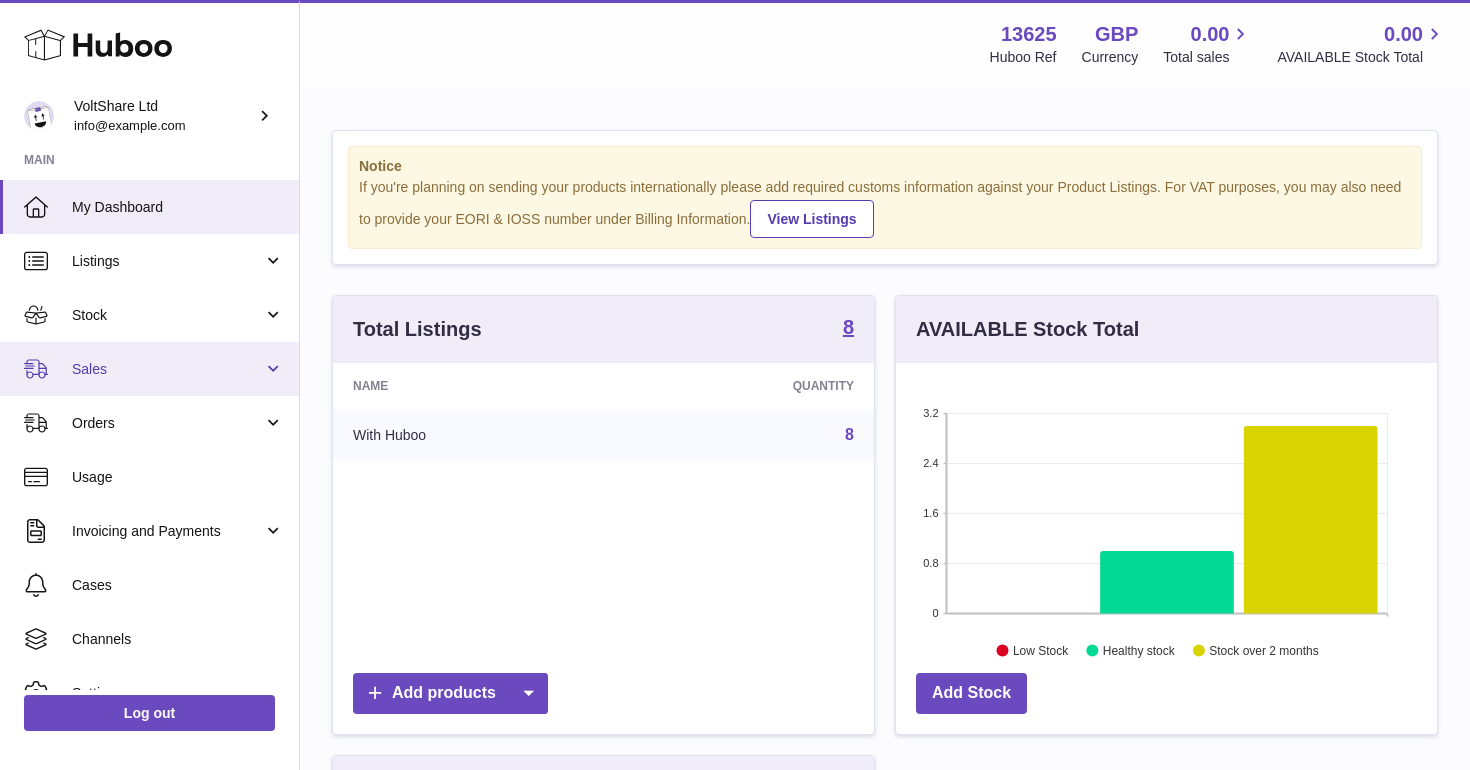 click on "Sales" at bounding box center (149, 369) 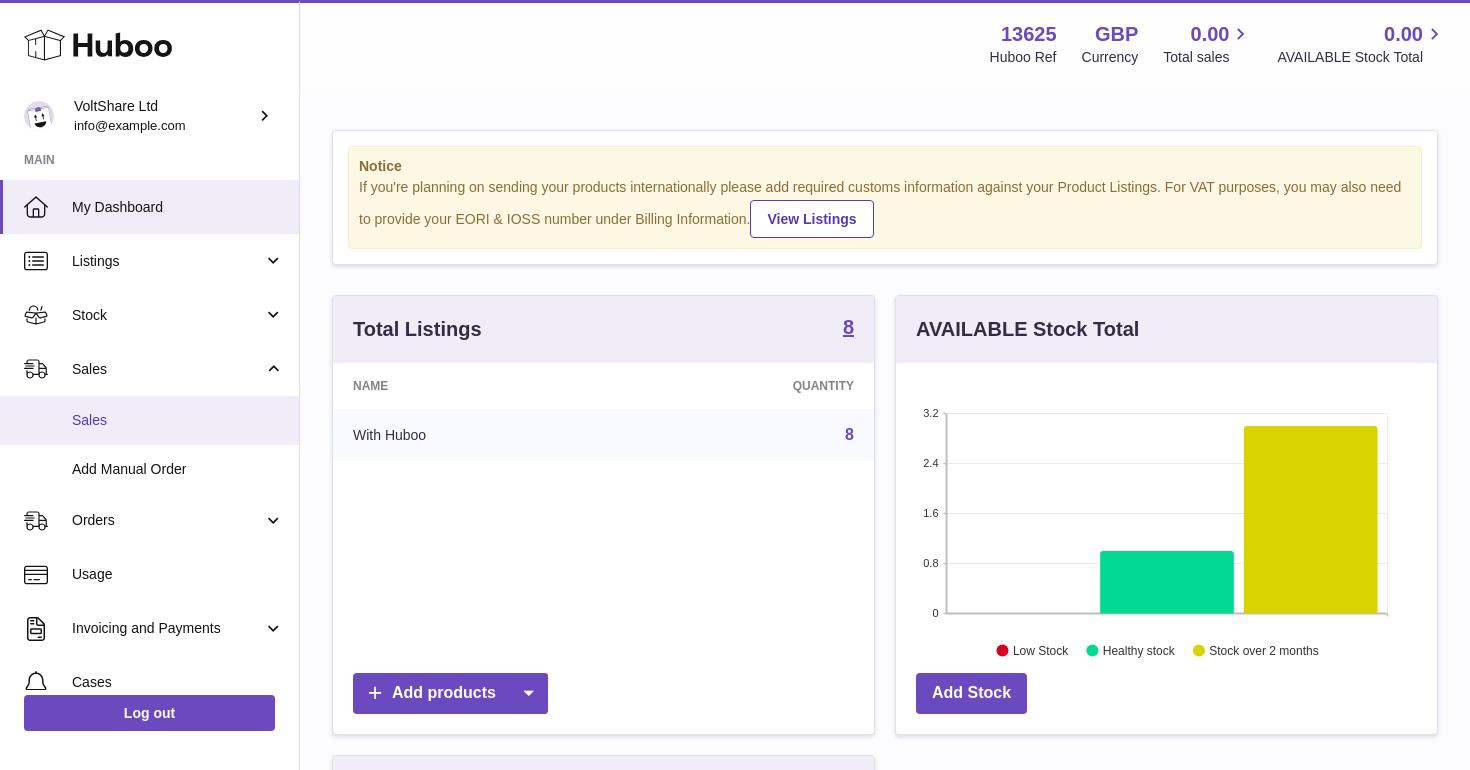 click on "Sales" at bounding box center [178, 420] 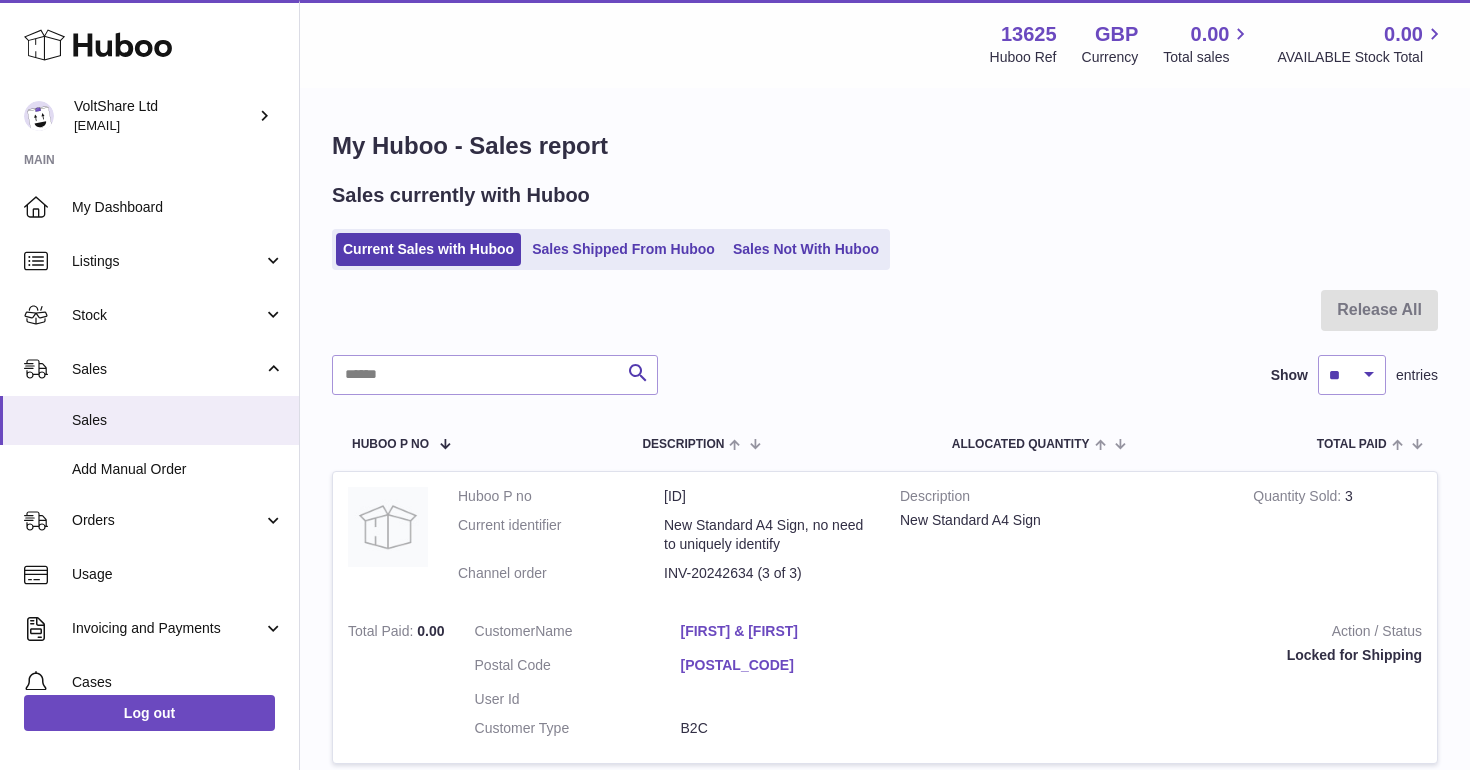 scroll, scrollTop: 0, scrollLeft: 0, axis: both 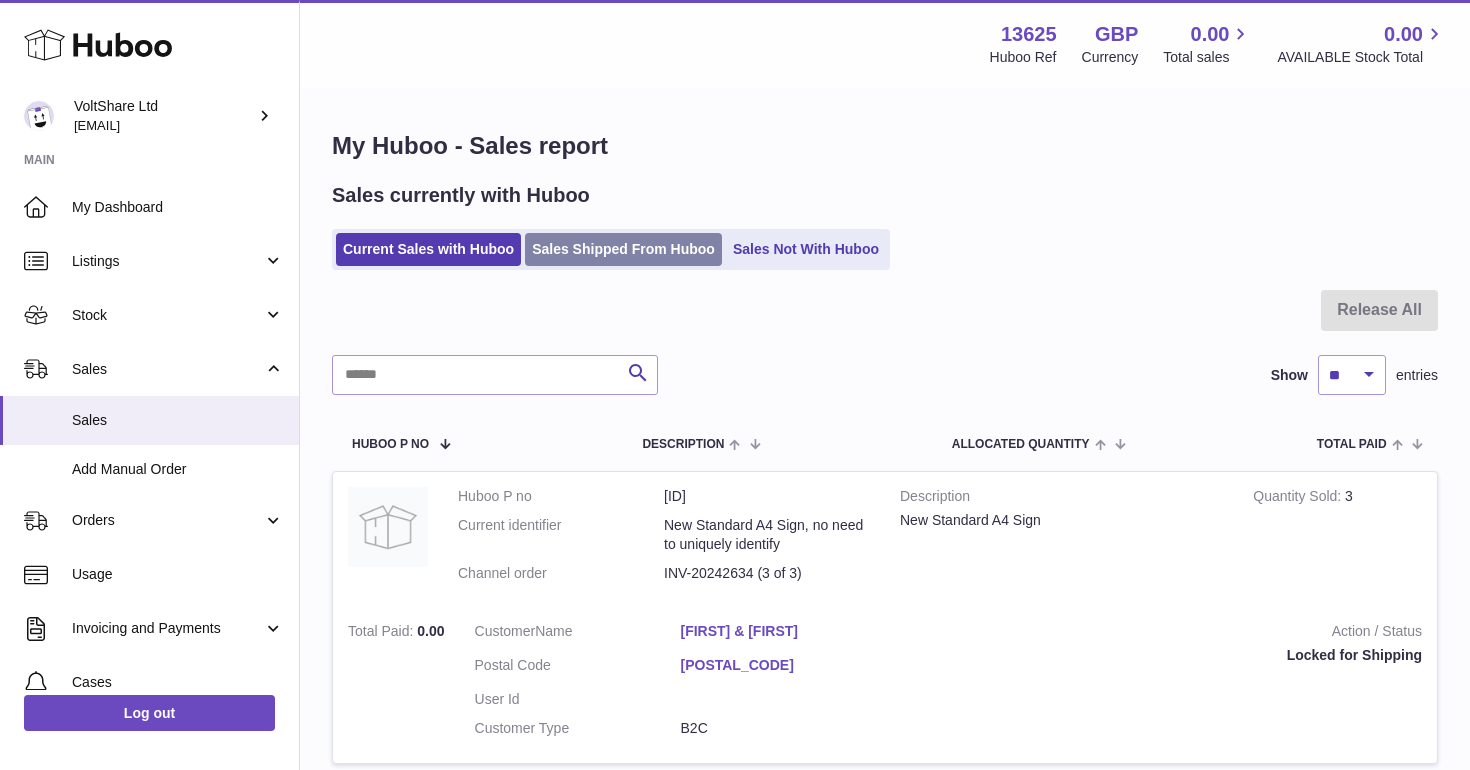 click on "Sales Shipped From Huboo" at bounding box center [623, 249] 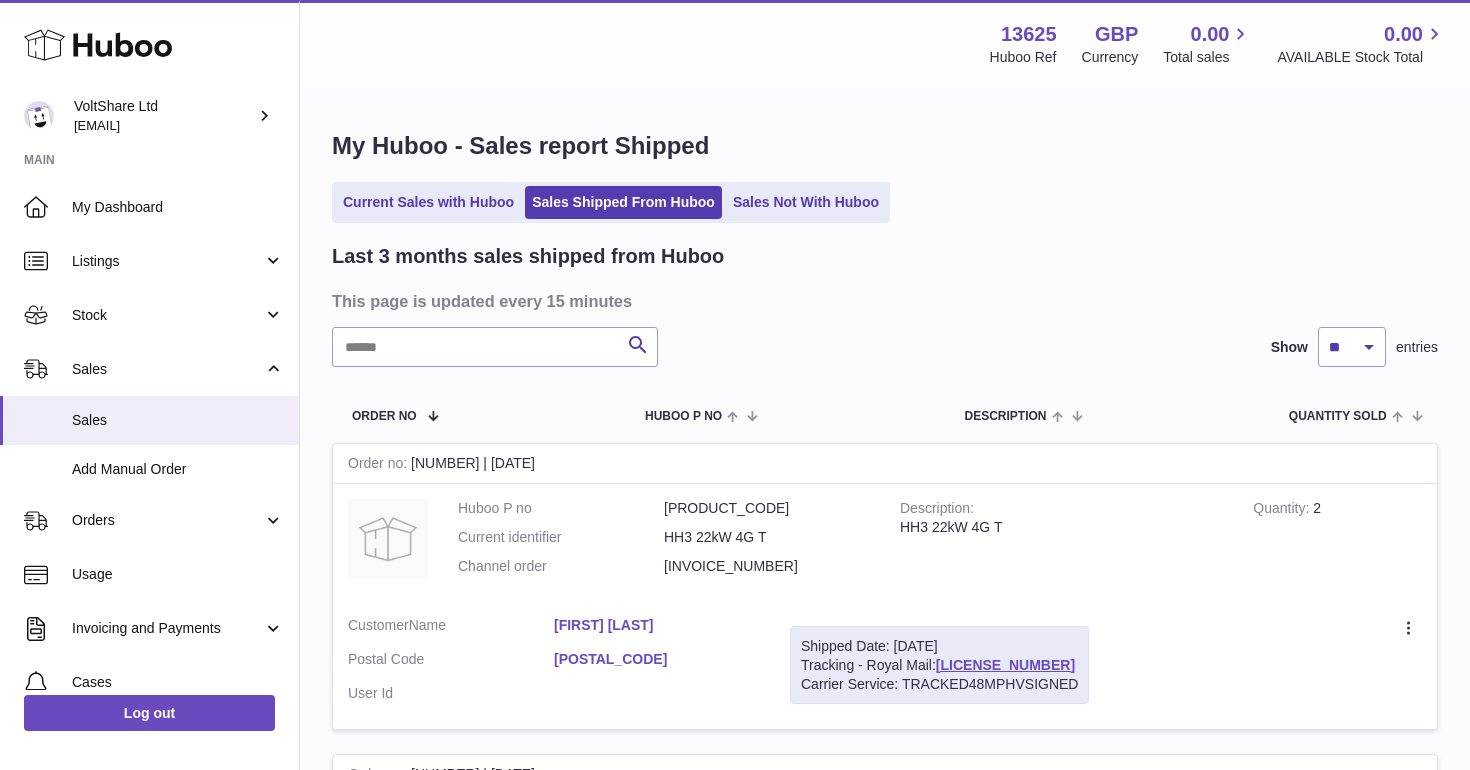 scroll, scrollTop: 0, scrollLeft: 0, axis: both 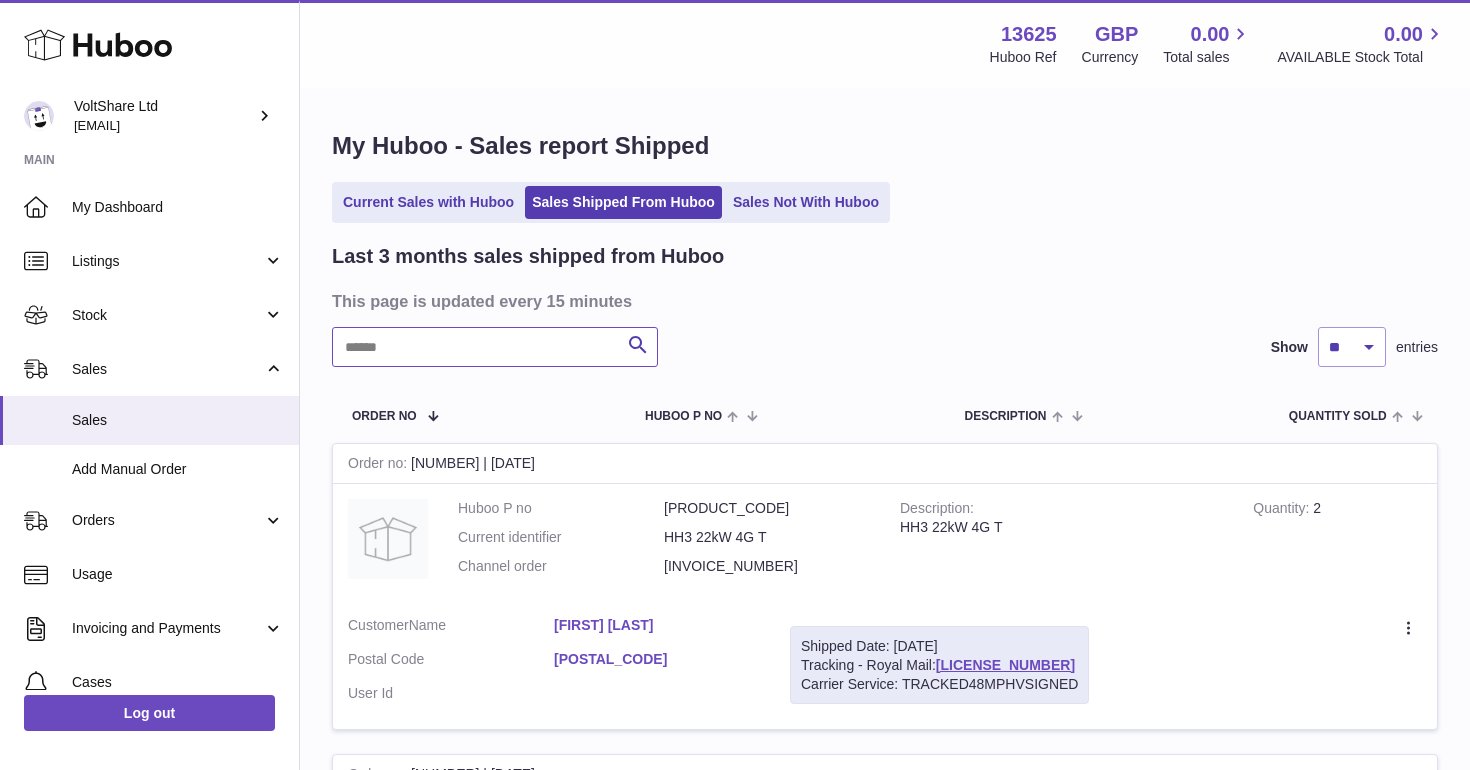 click at bounding box center (495, 347) 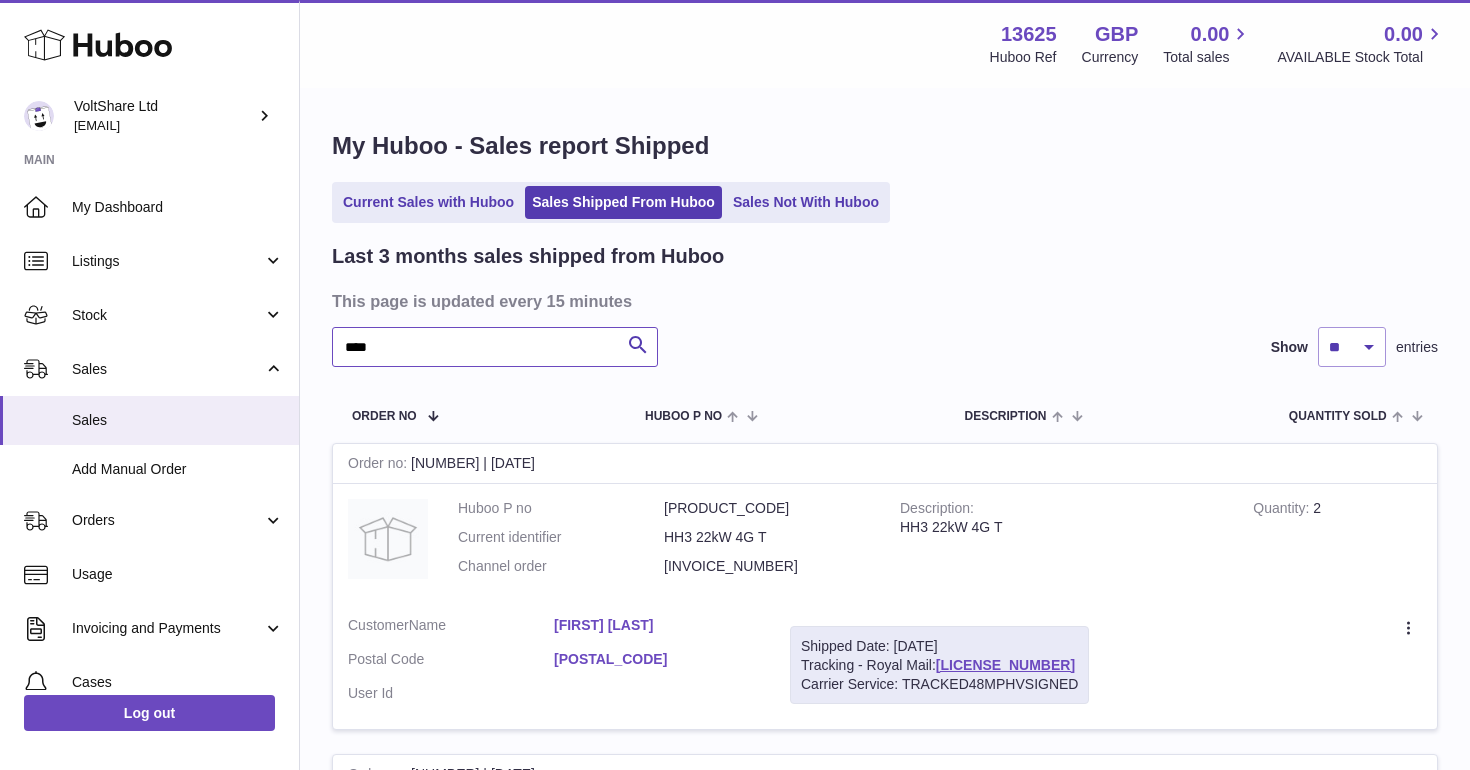 type on "****" 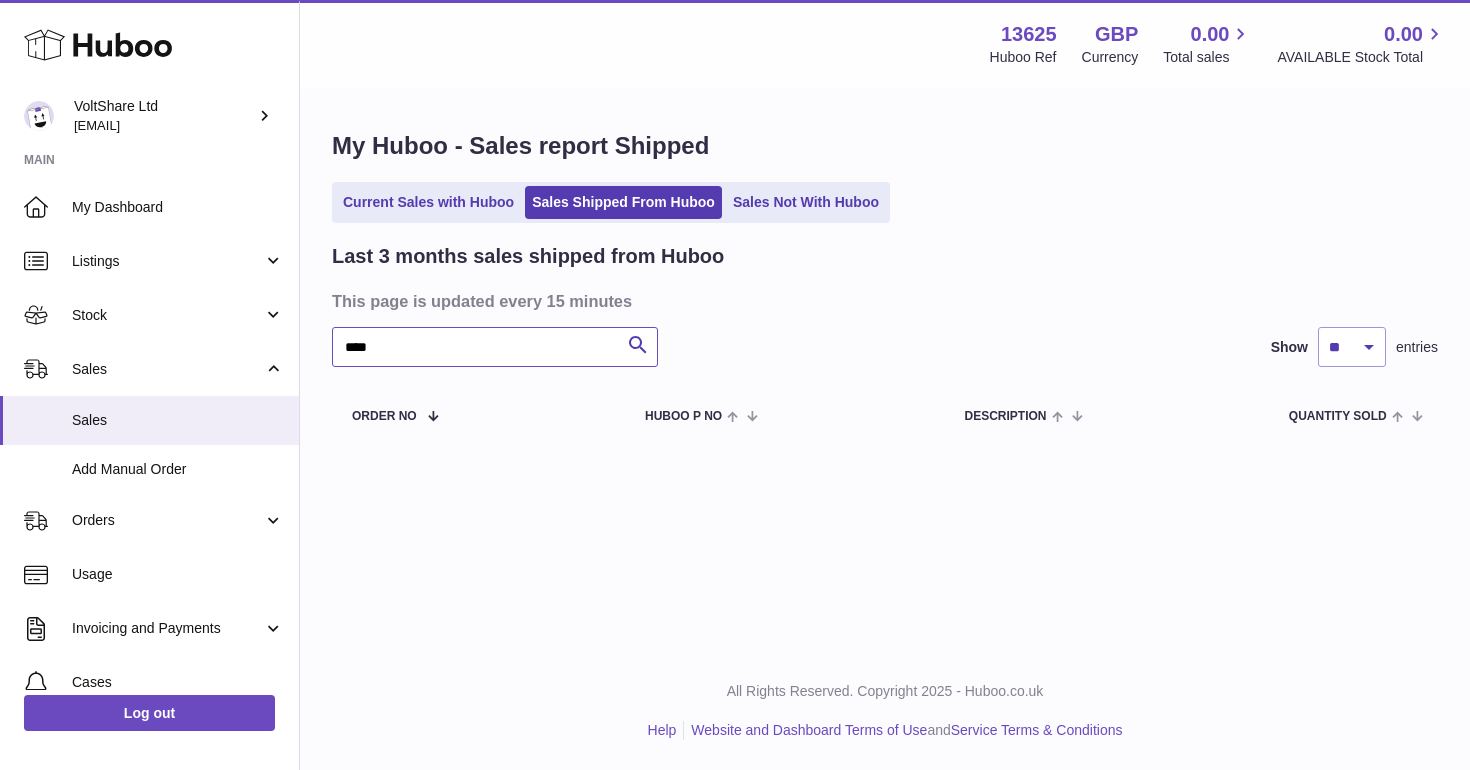 scroll, scrollTop: 0, scrollLeft: 0, axis: both 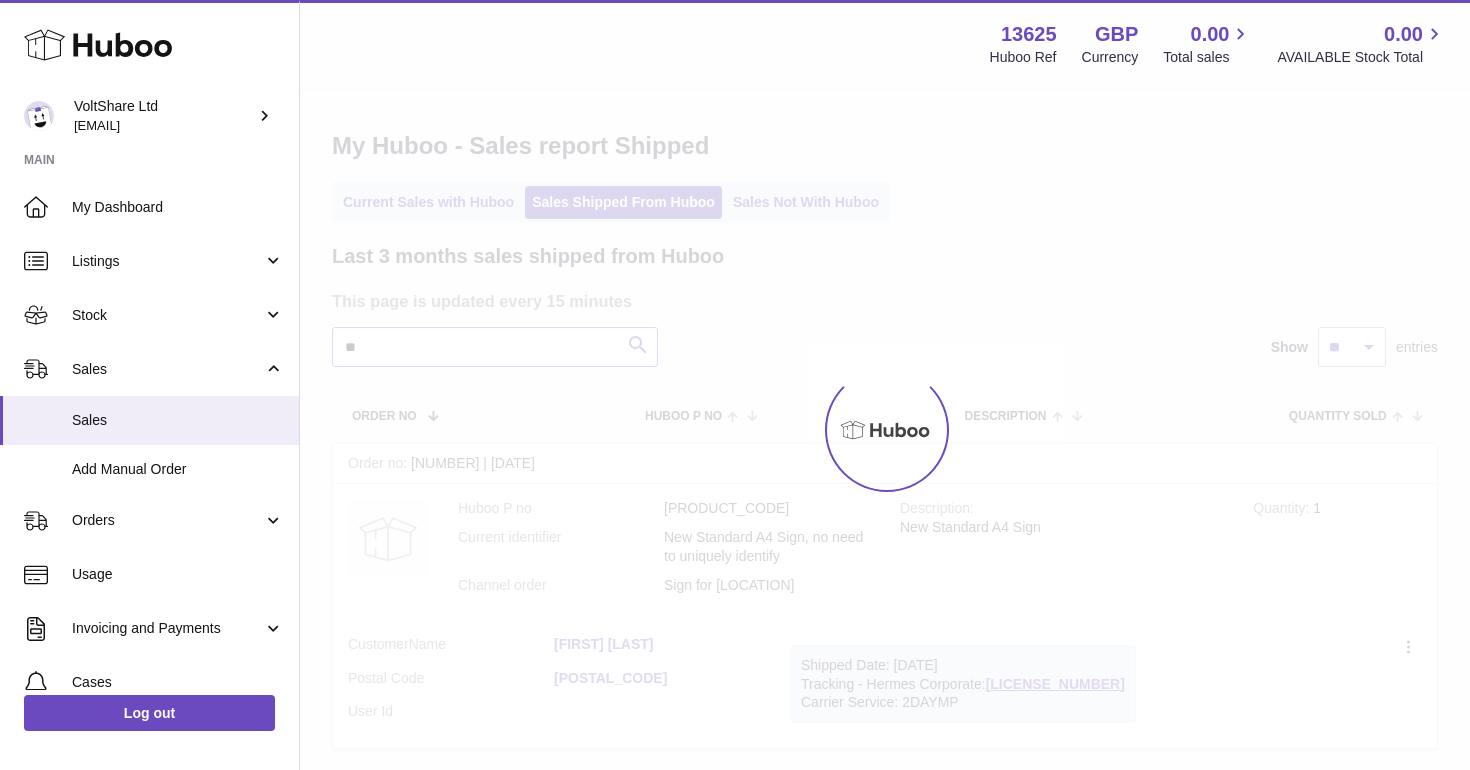 type on "*" 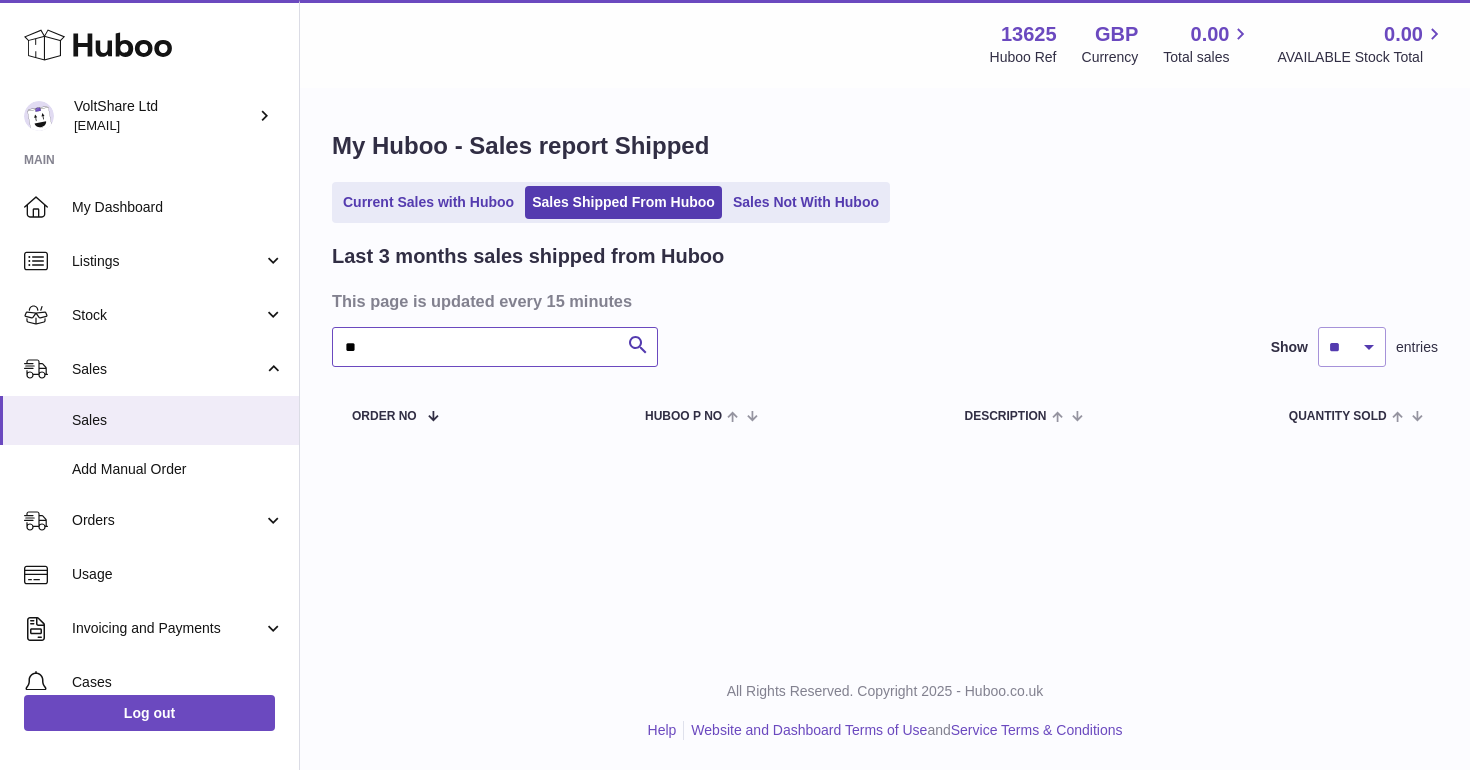 type on "*" 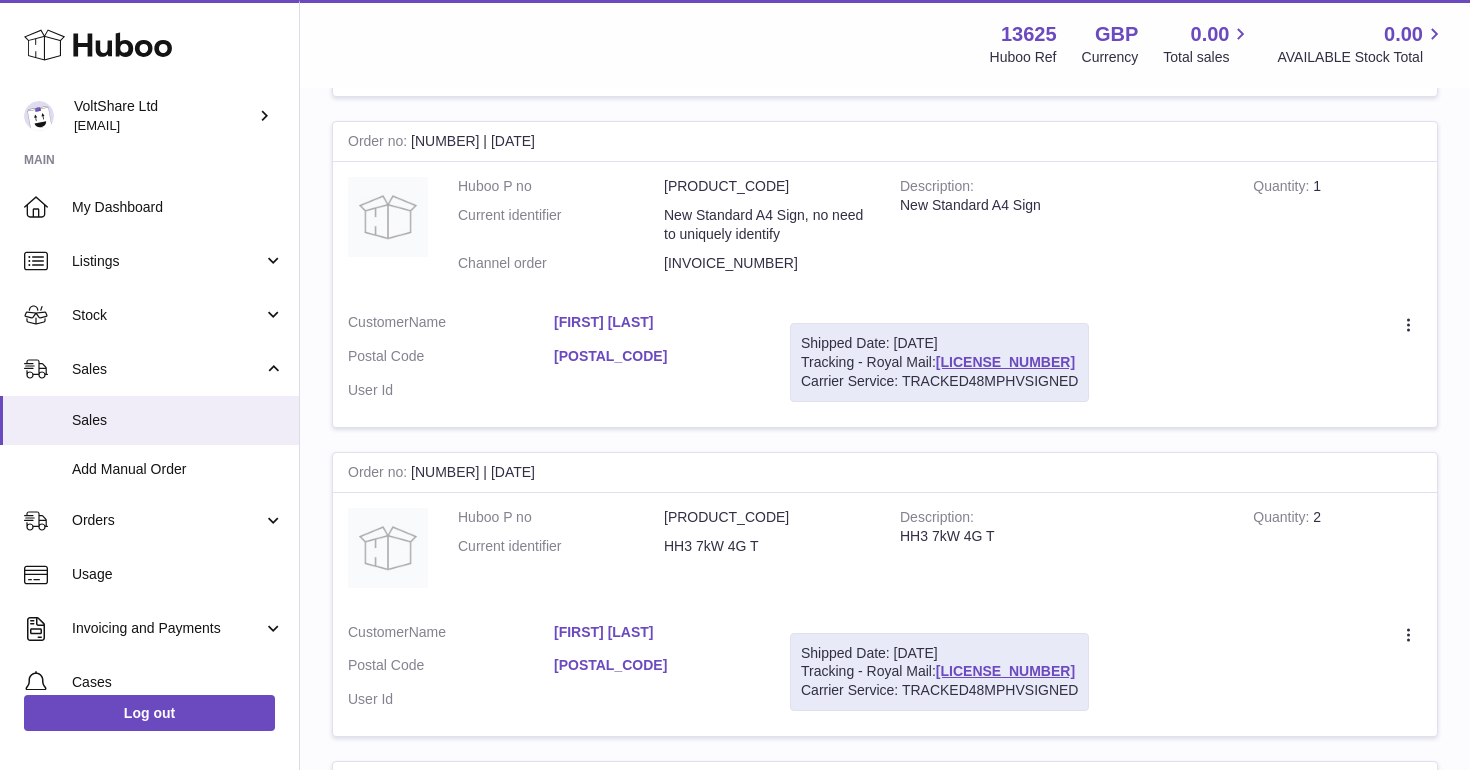 scroll, scrollTop: 676, scrollLeft: 0, axis: vertical 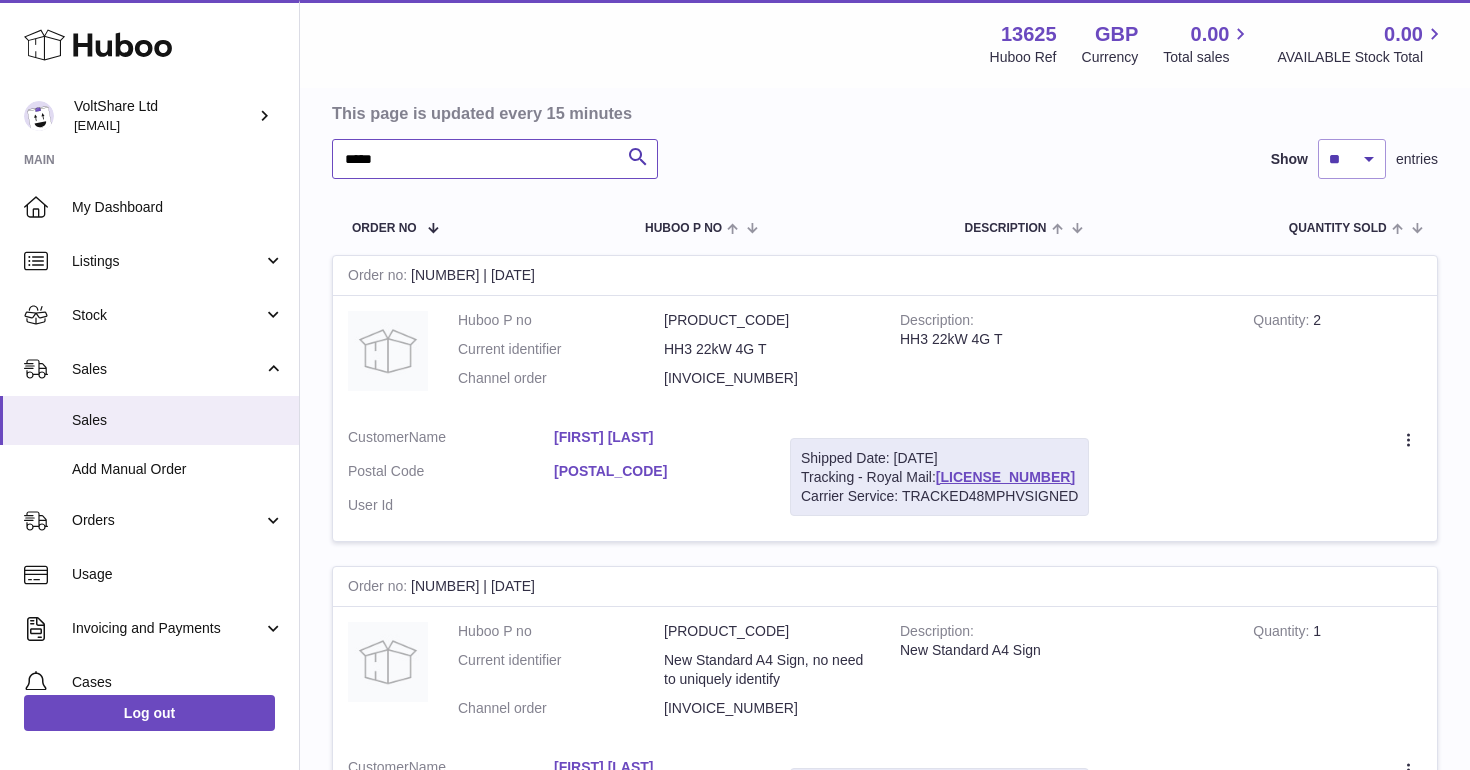 click on "*****" at bounding box center (495, 159) 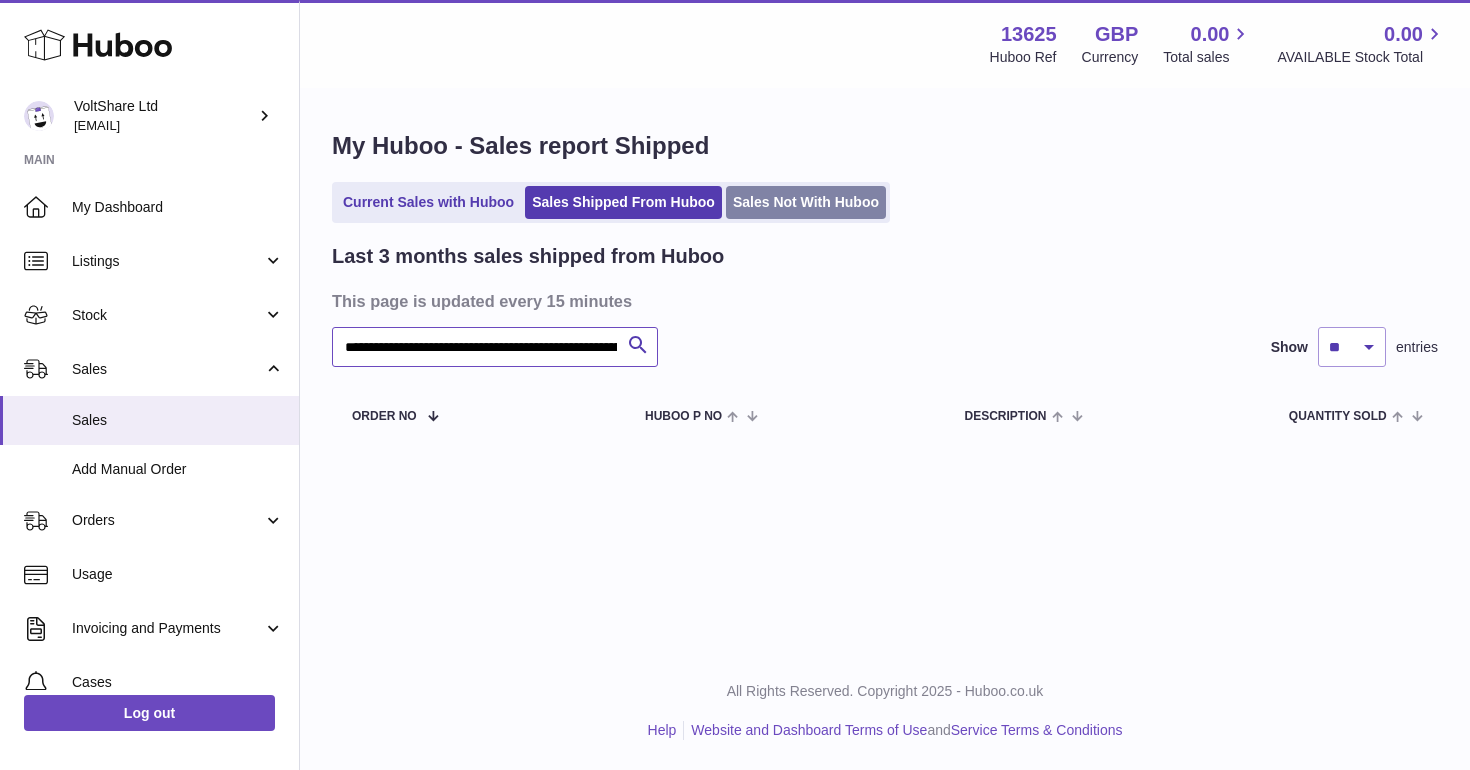 scroll, scrollTop: 0, scrollLeft: 0, axis: both 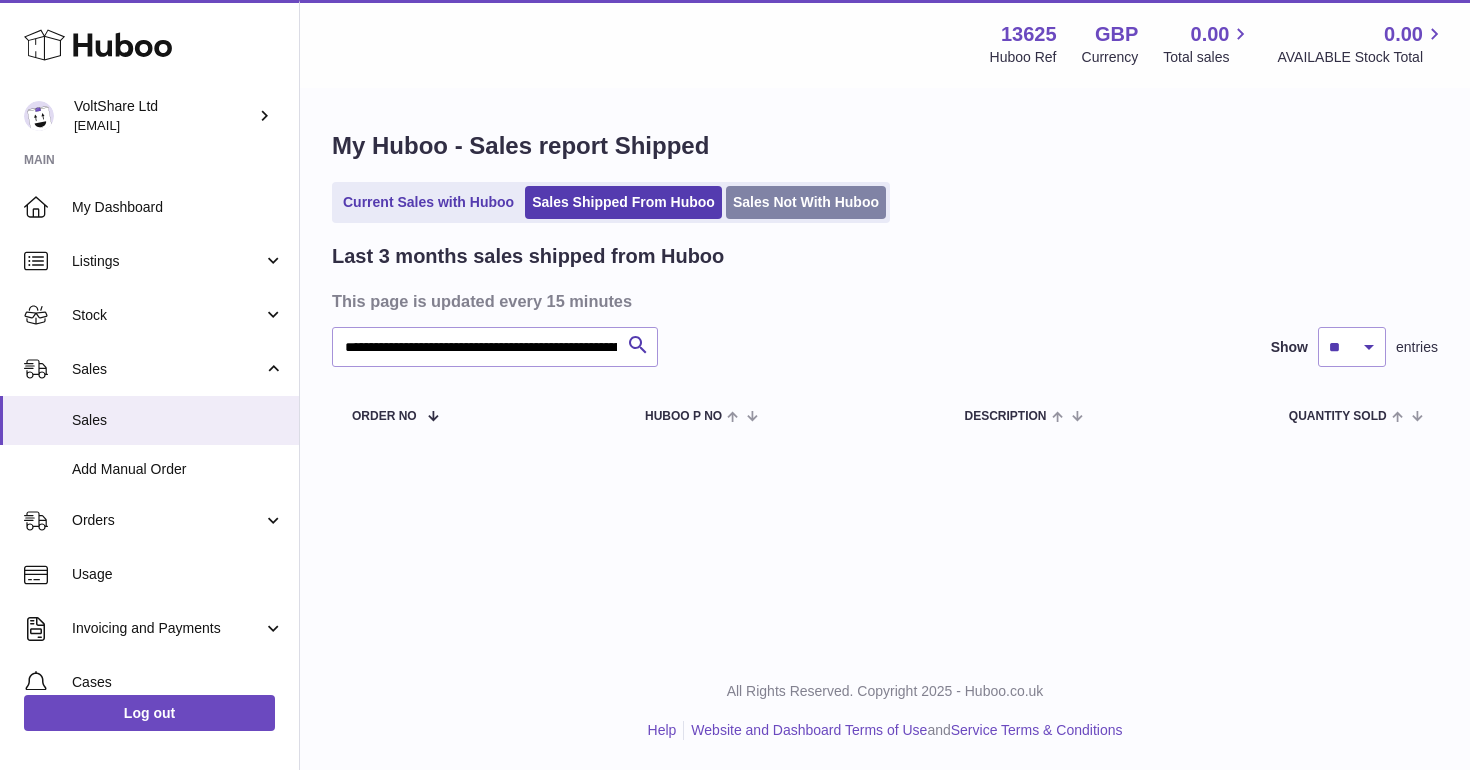 click on "Sales Not With Huboo" at bounding box center (806, 202) 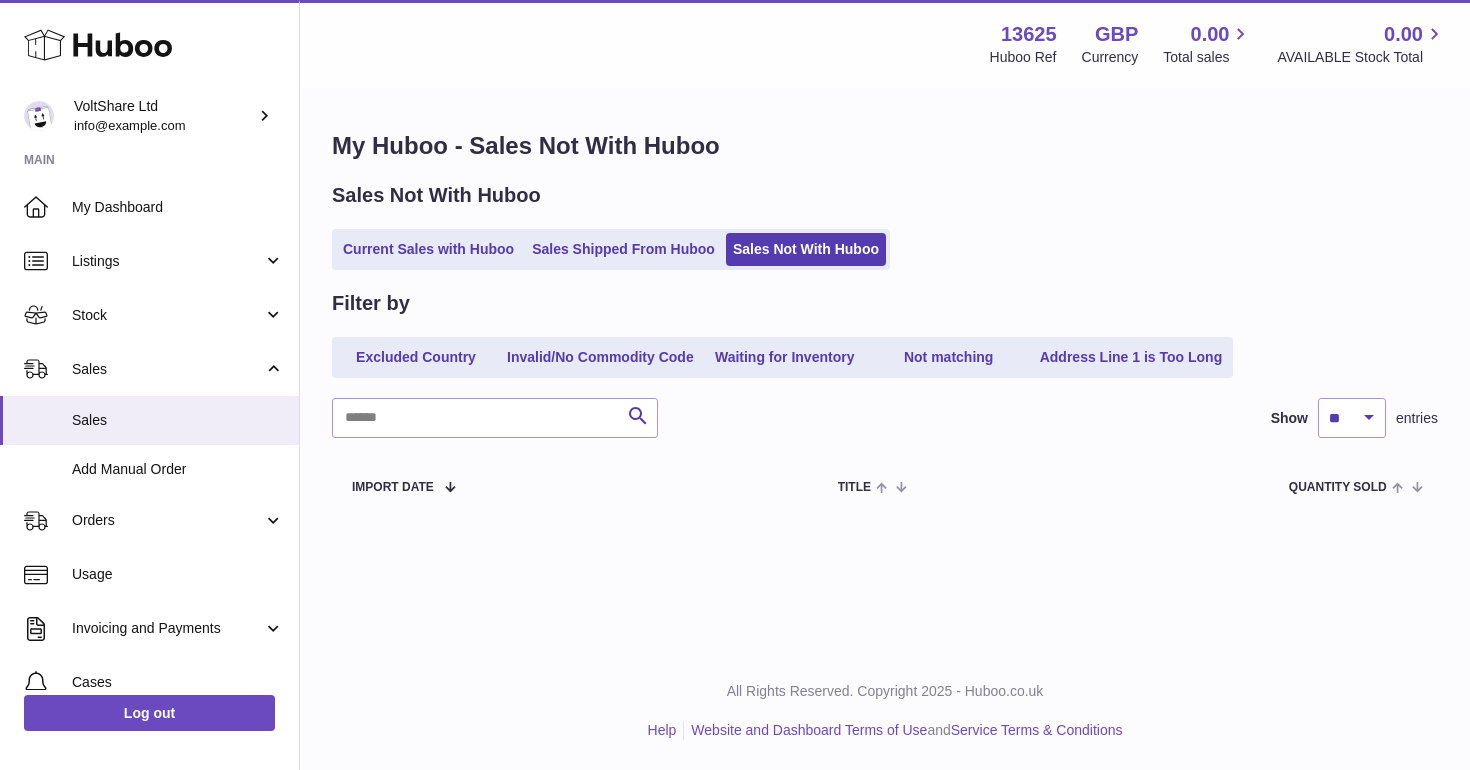 scroll, scrollTop: 0, scrollLeft: 0, axis: both 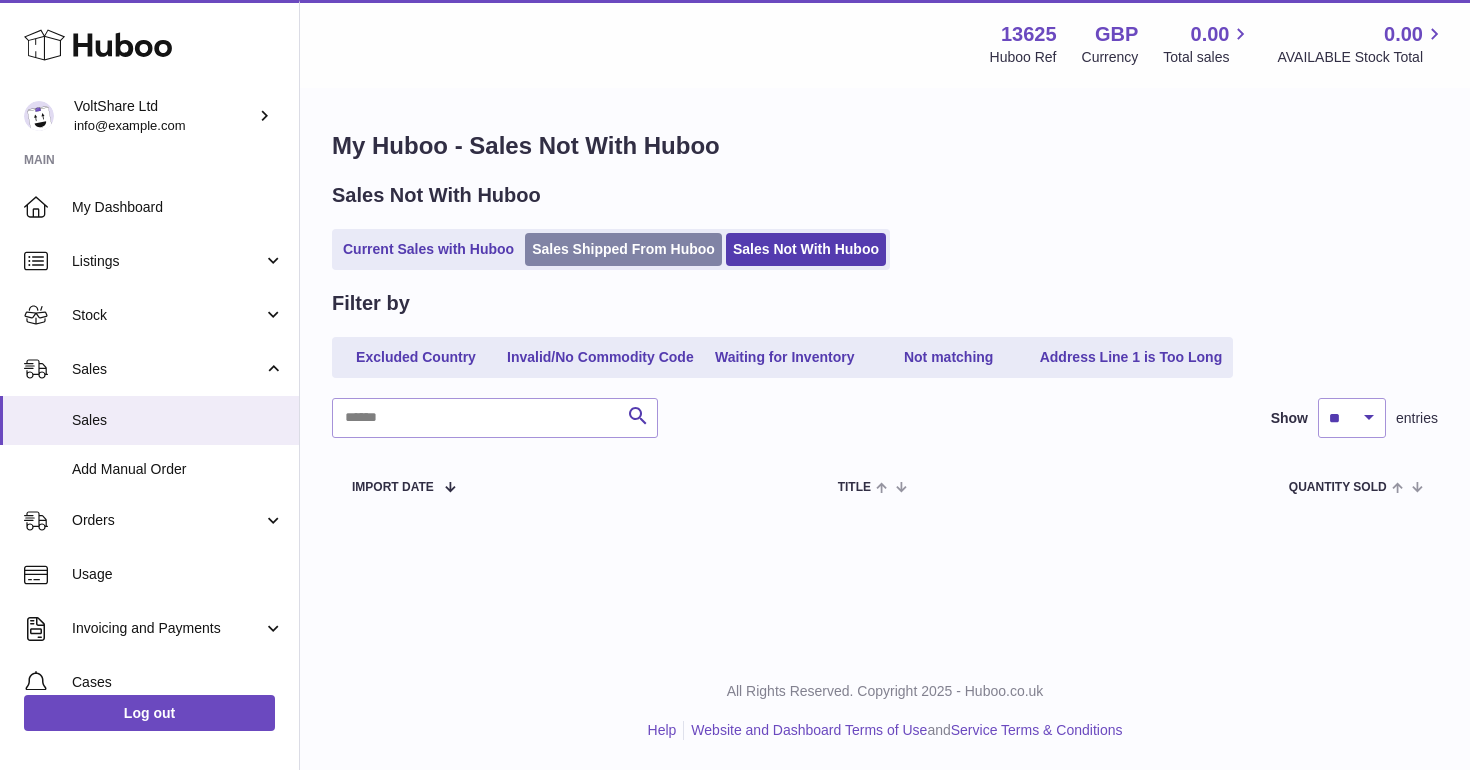 click on "Sales Shipped From Huboo" at bounding box center [623, 249] 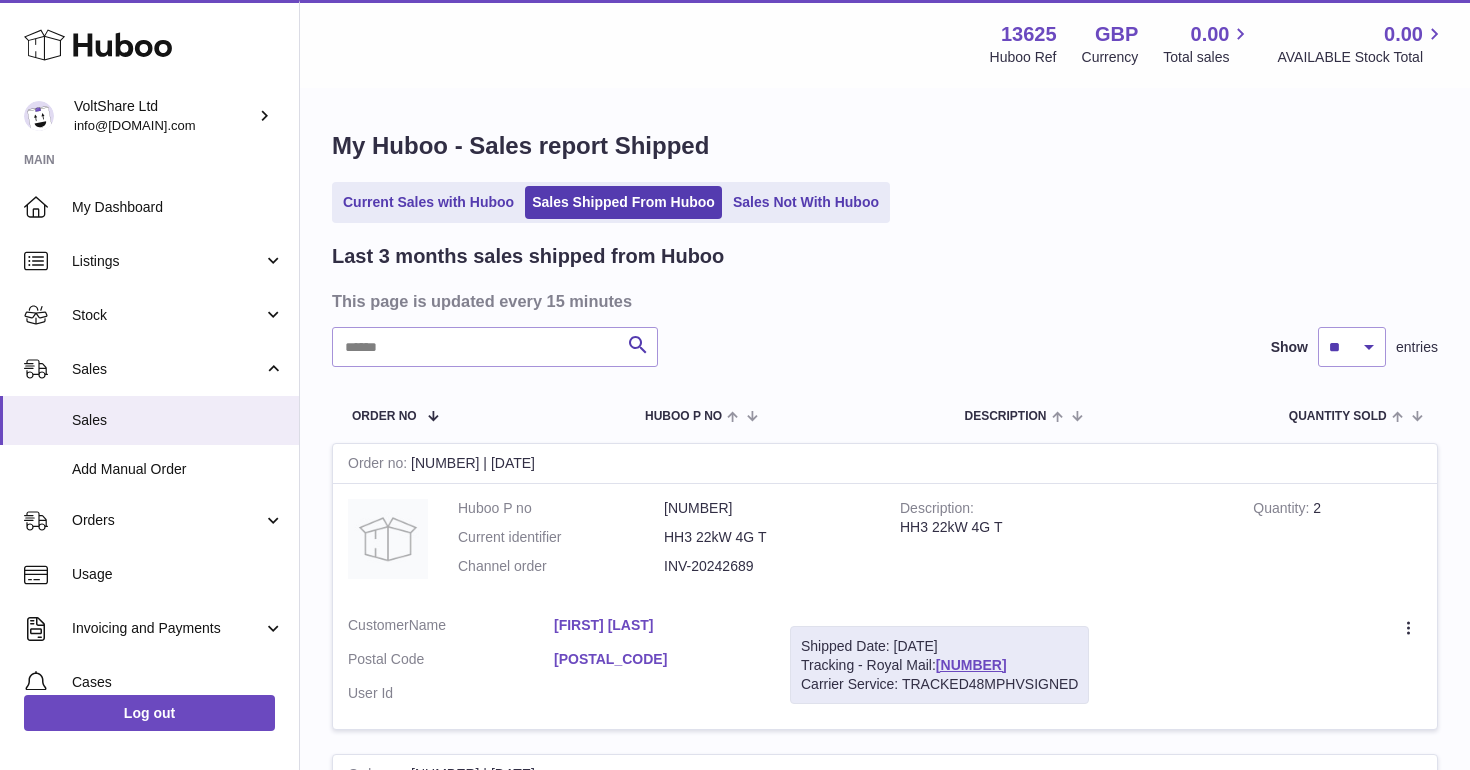 scroll, scrollTop: 0, scrollLeft: 0, axis: both 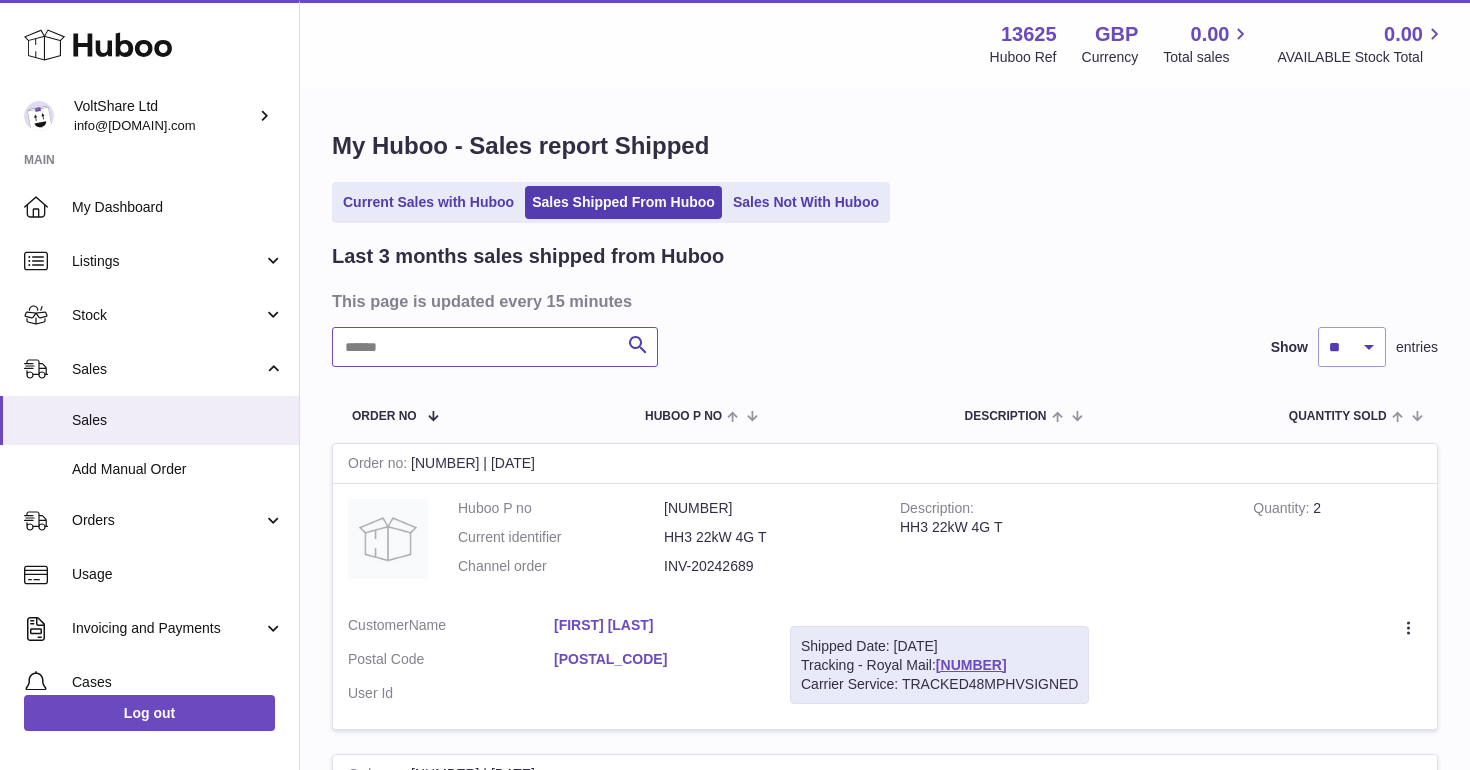 click at bounding box center (495, 347) 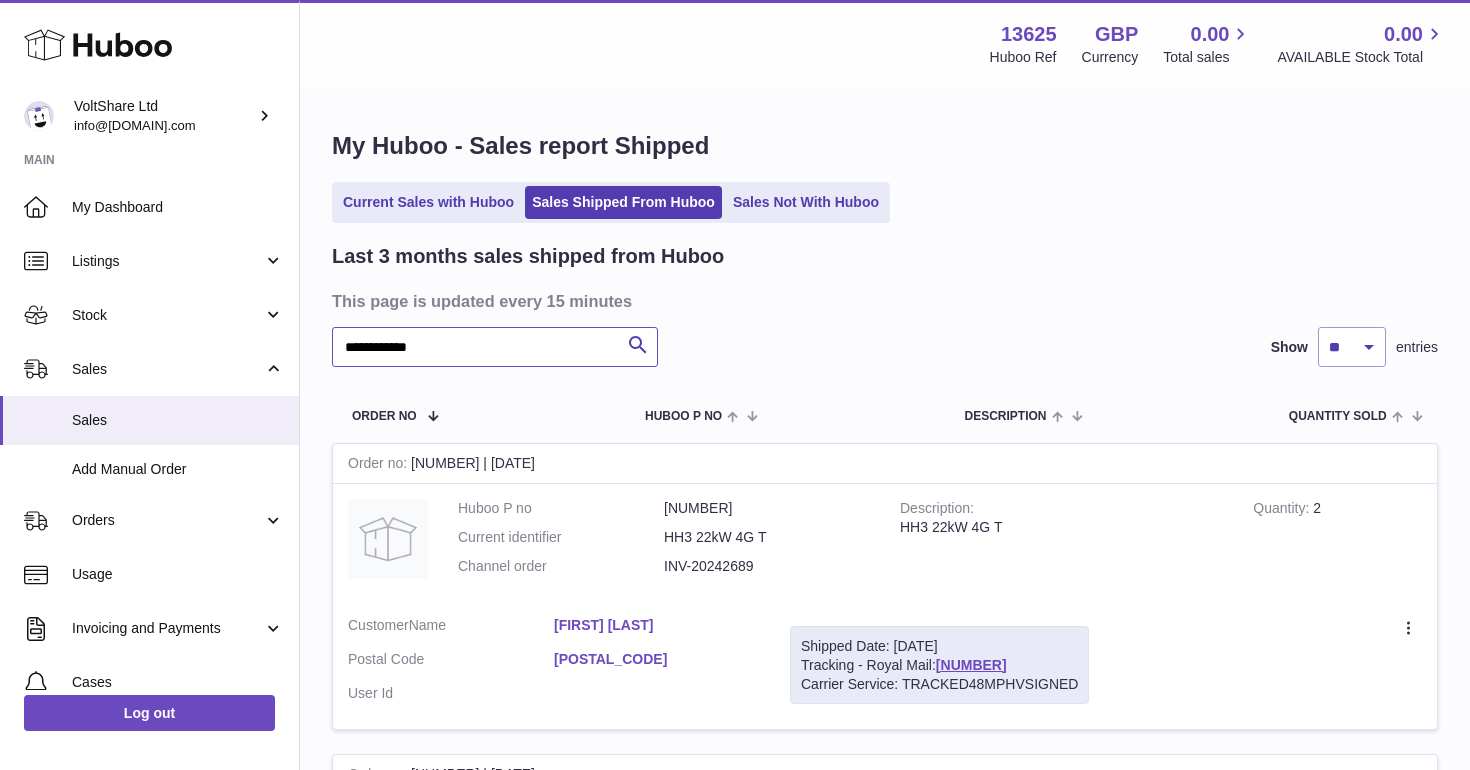 type on "**********" 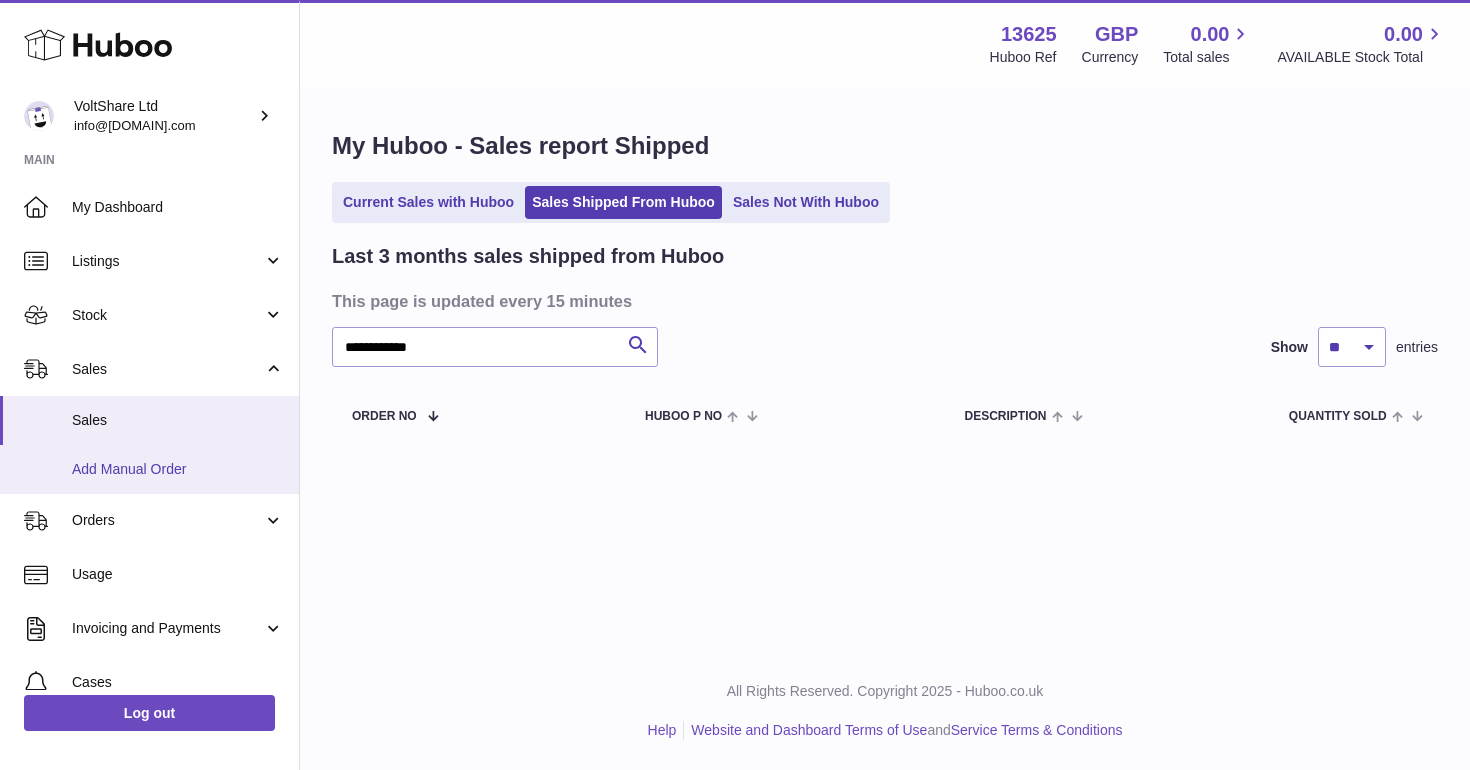 click on "Add Manual Order" at bounding box center (178, 469) 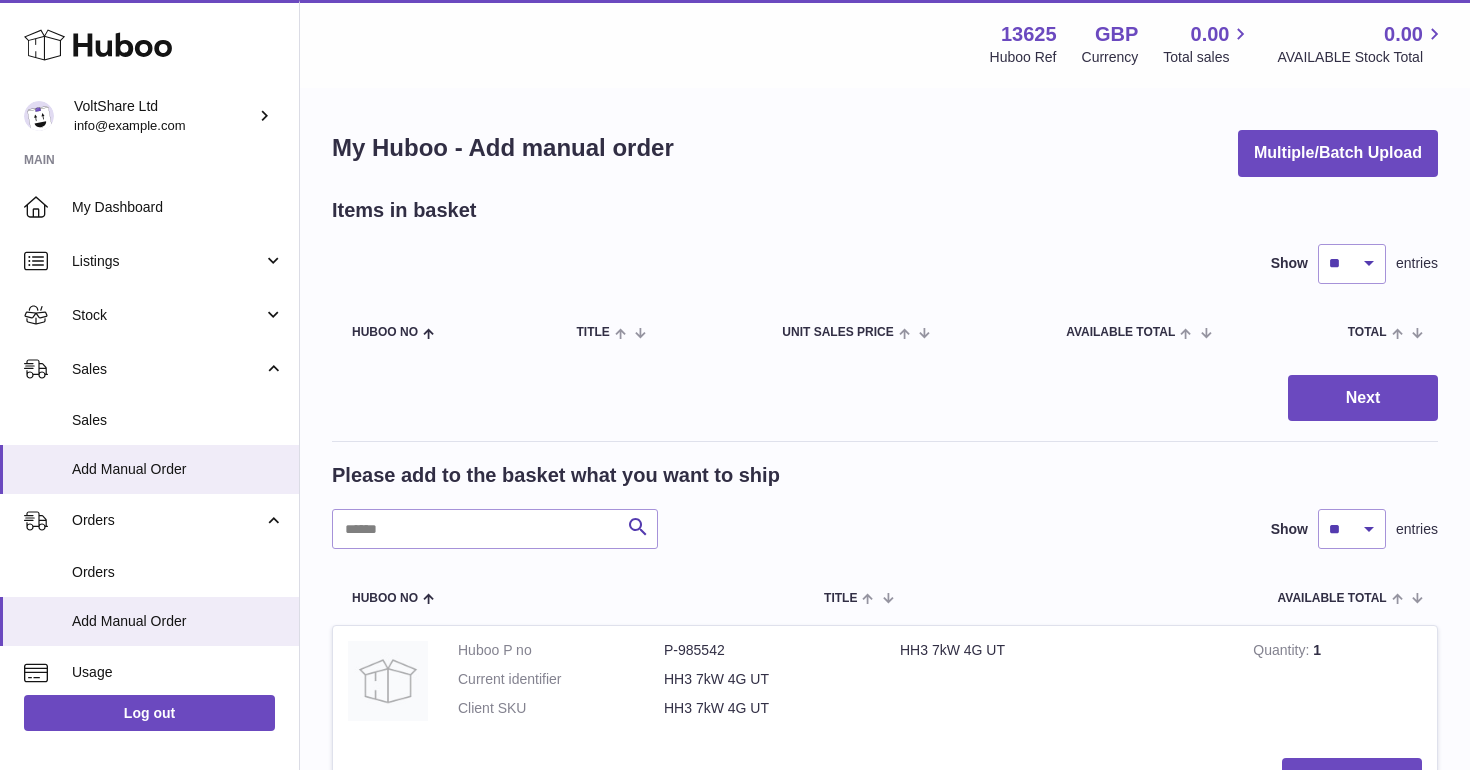 scroll, scrollTop: 0, scrollLeft: 0, axis: both 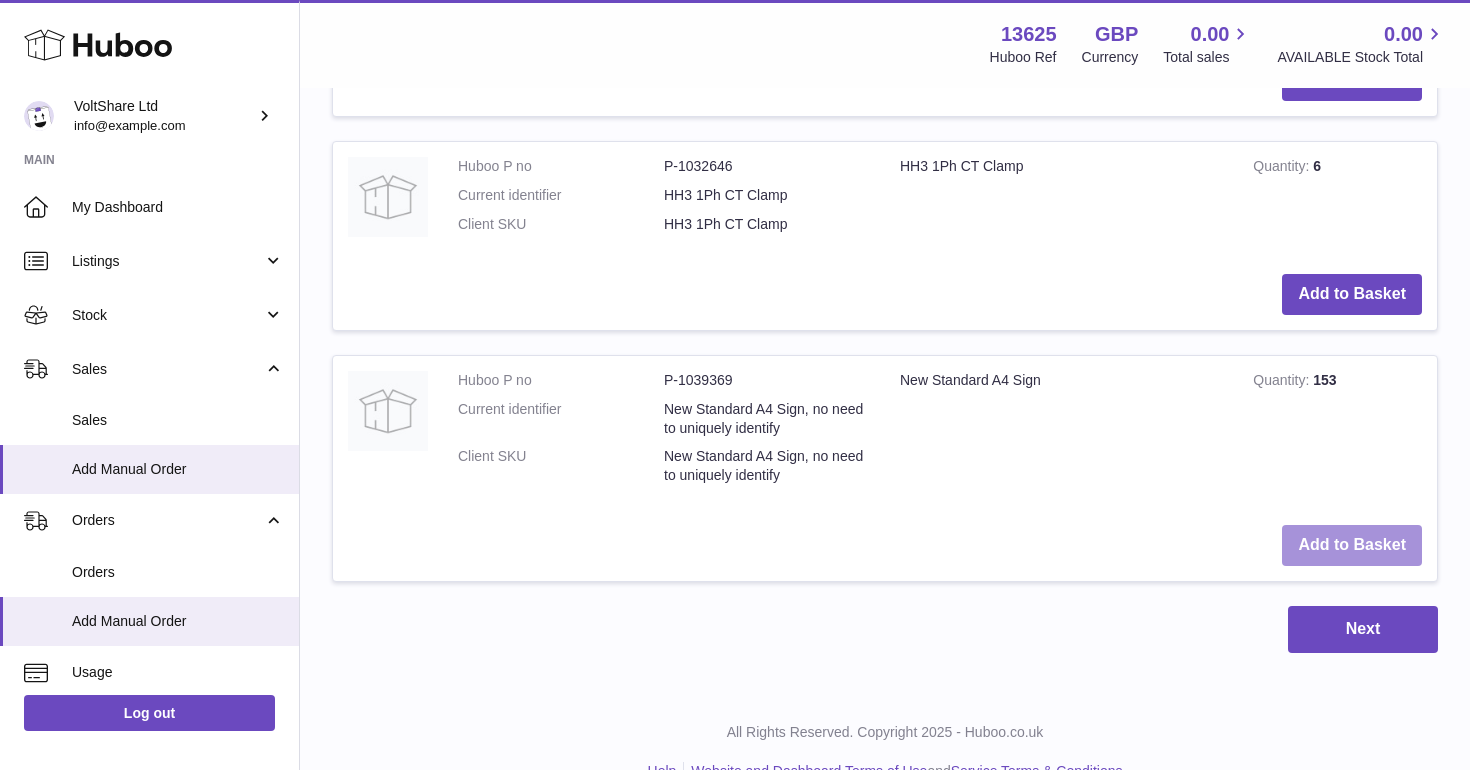 click on "Add to Basket" at bounding box center (1352, 545) 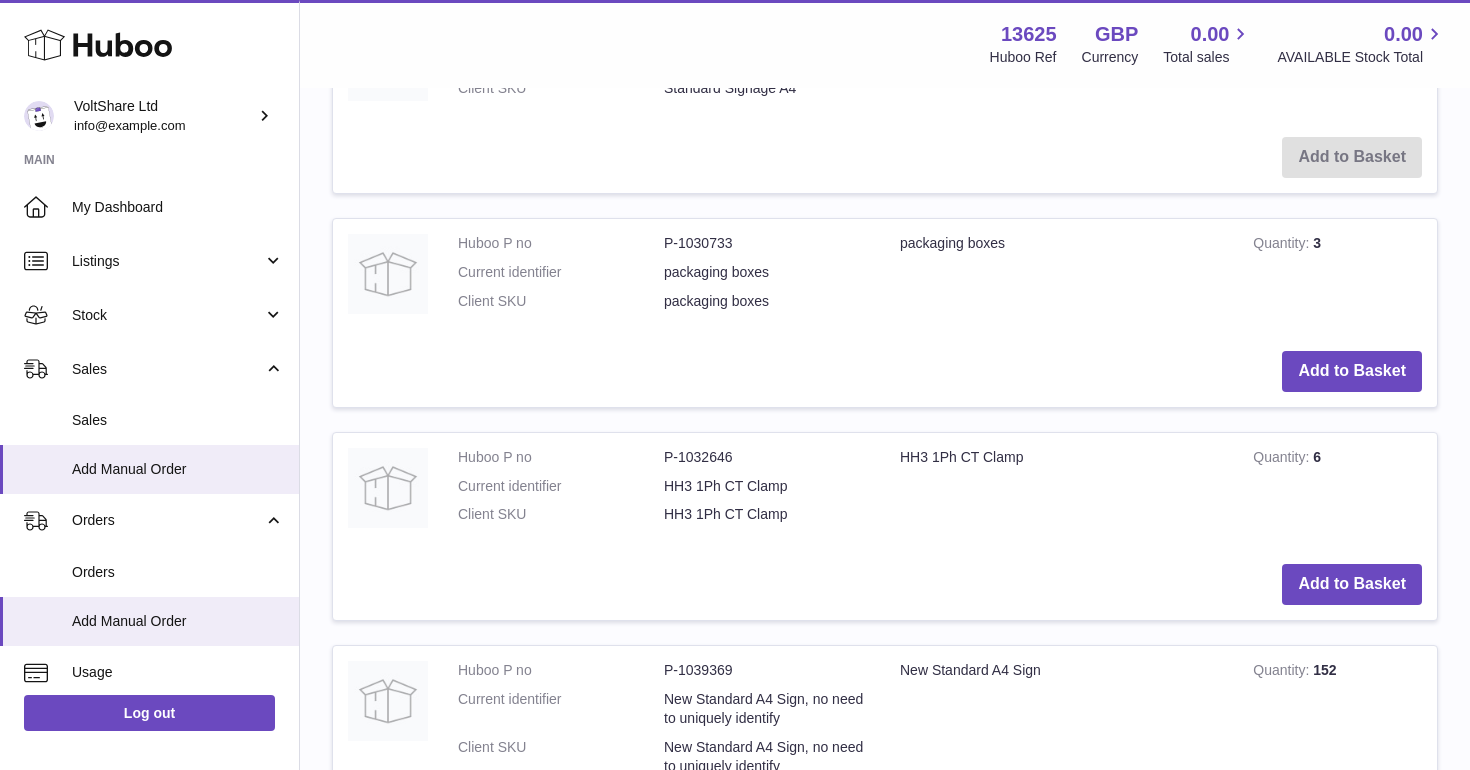 scroll, scrollTop: 1967, scrollLeft: 0, axis: vertical 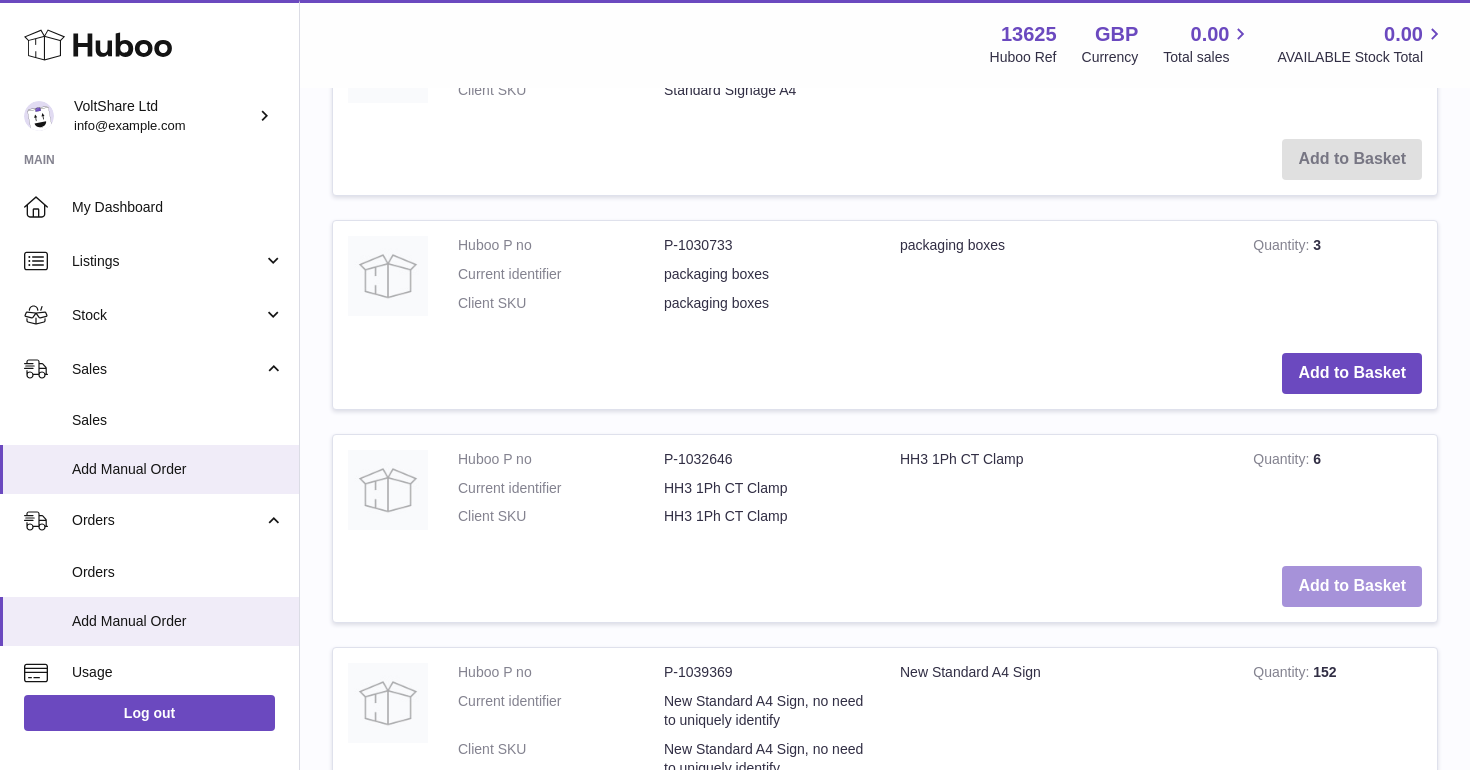 click on "Add to Basket" at bounding box center [1352, 586] 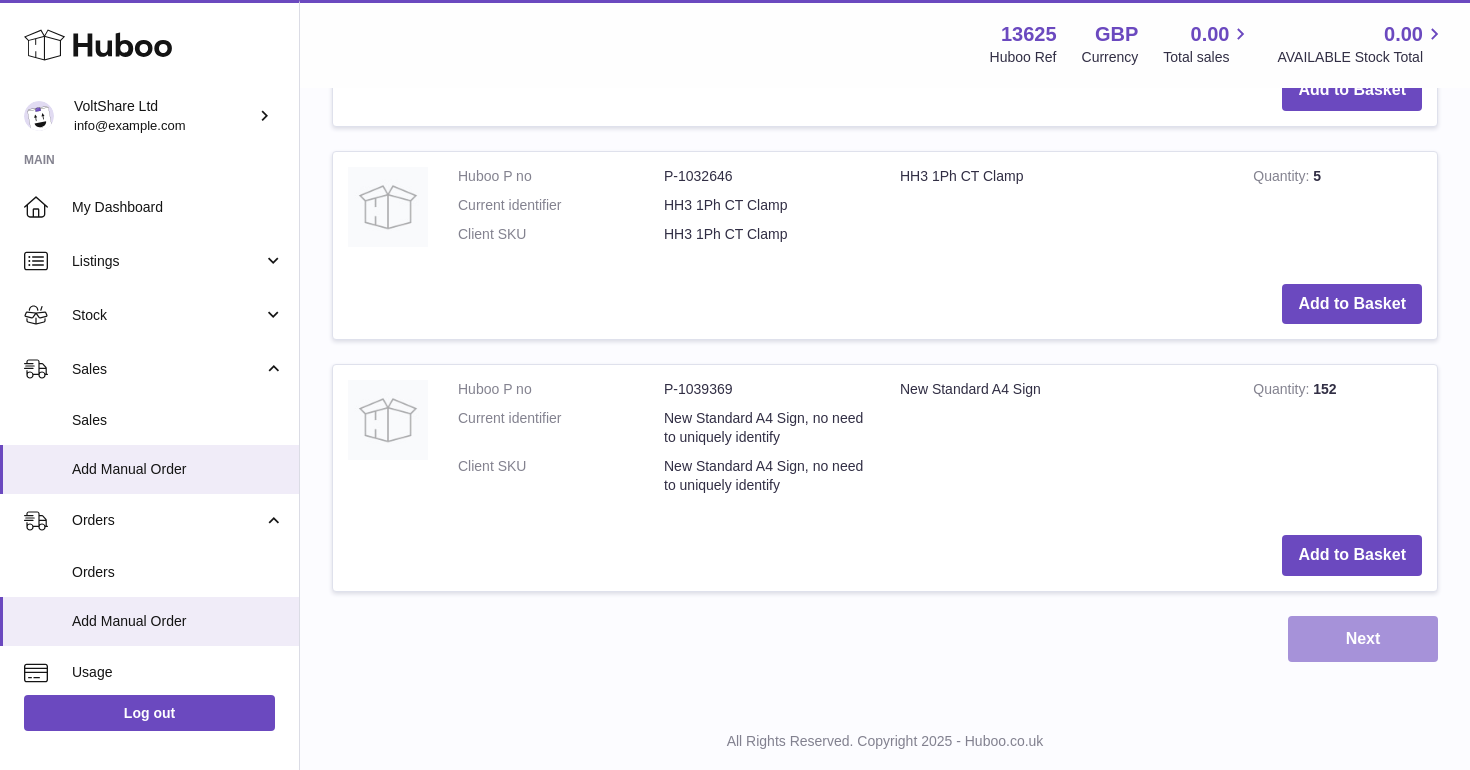 scroll, scrollTop: 2470, scrollLeft: 0, axis: vertical 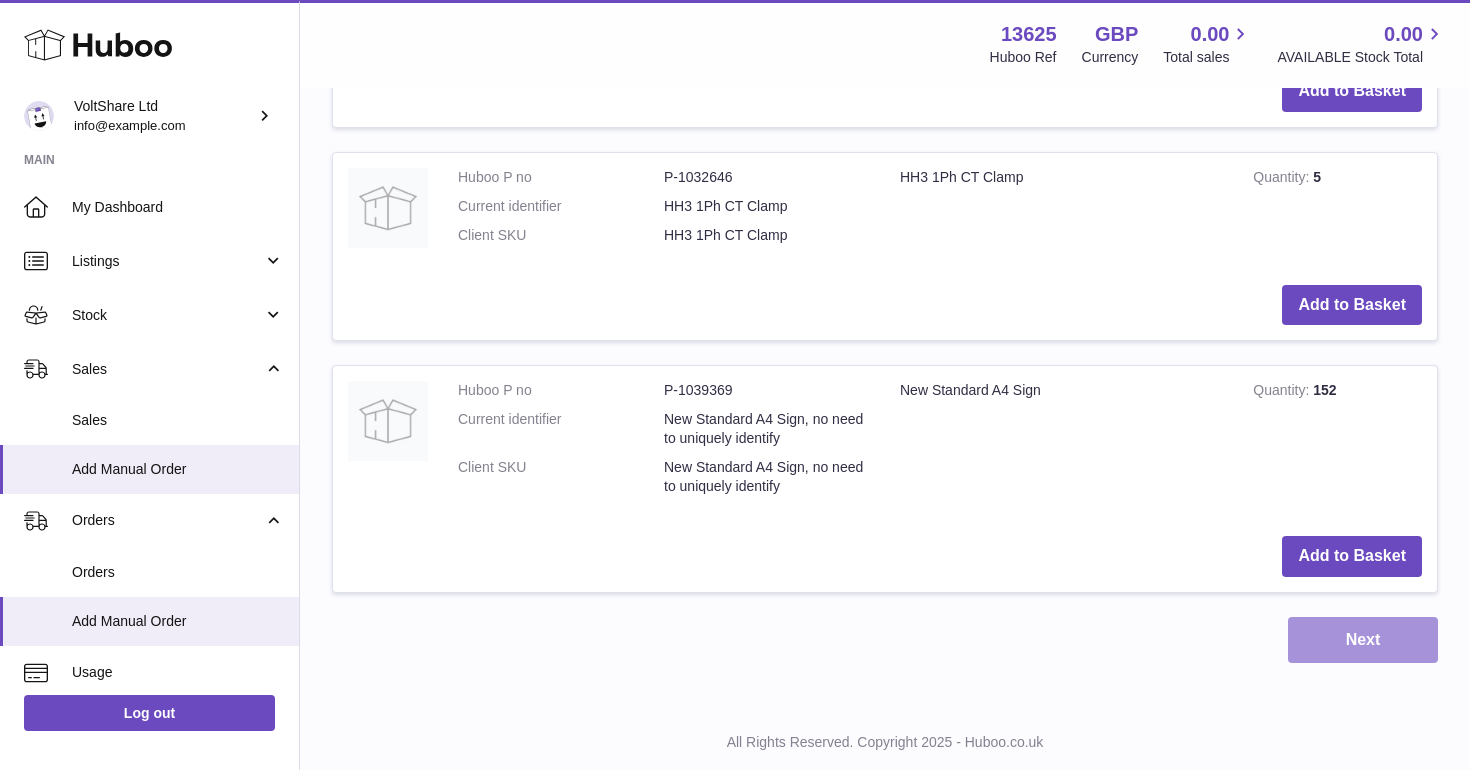 click on "Next" at bounding box center (1363, 640) 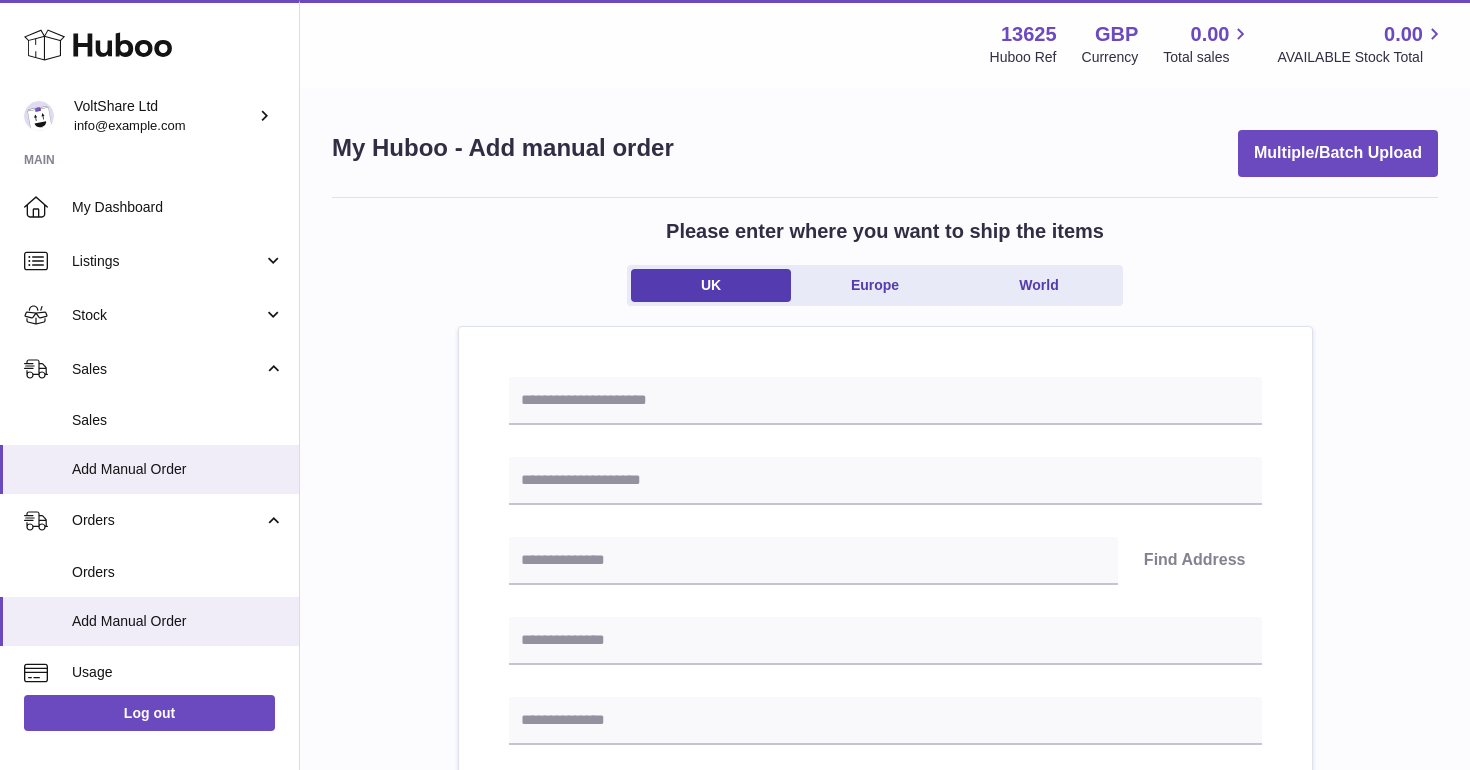 scroll, scrollTop: 0, scrollLeft: 0, axis: both 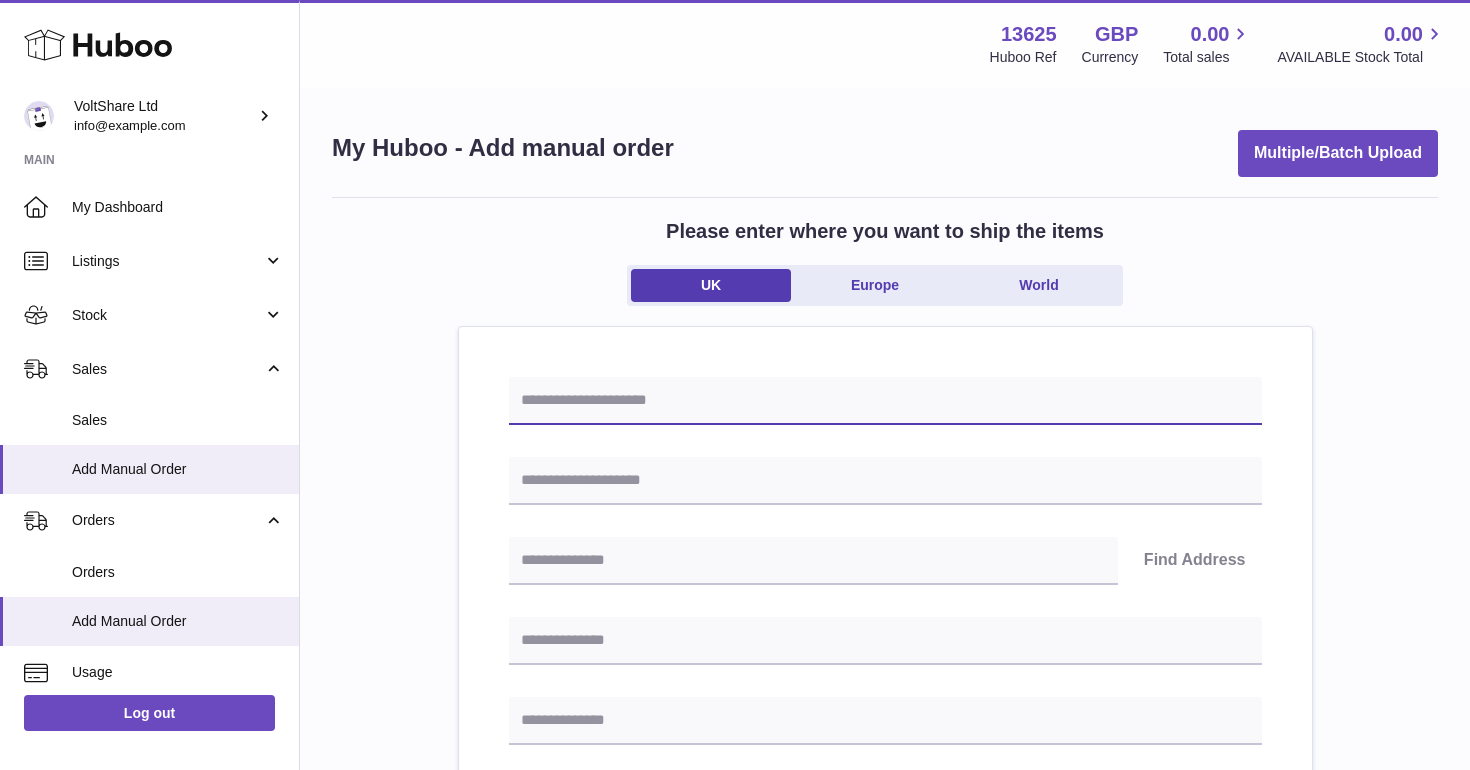 click at bounding box center [885, 401] 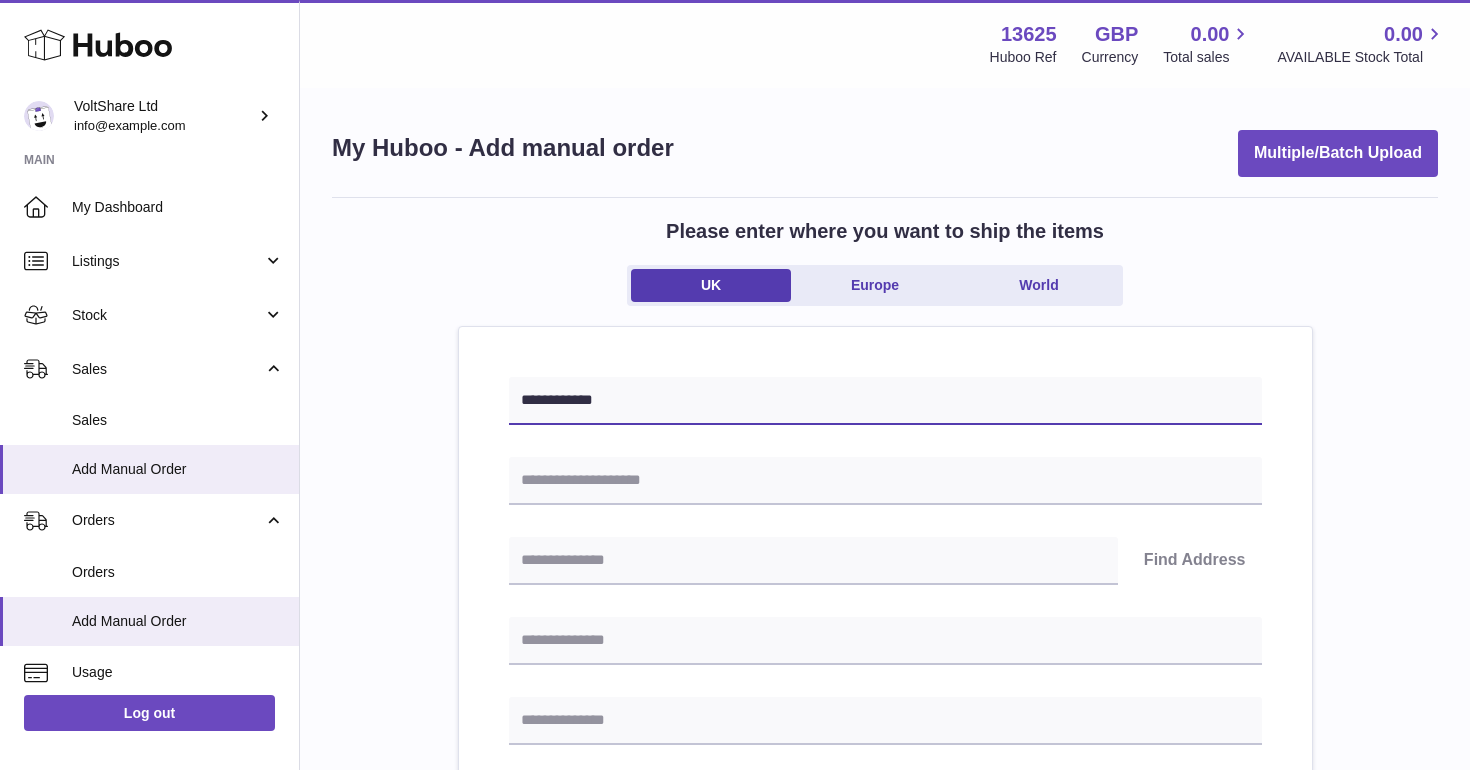 type on "**********" 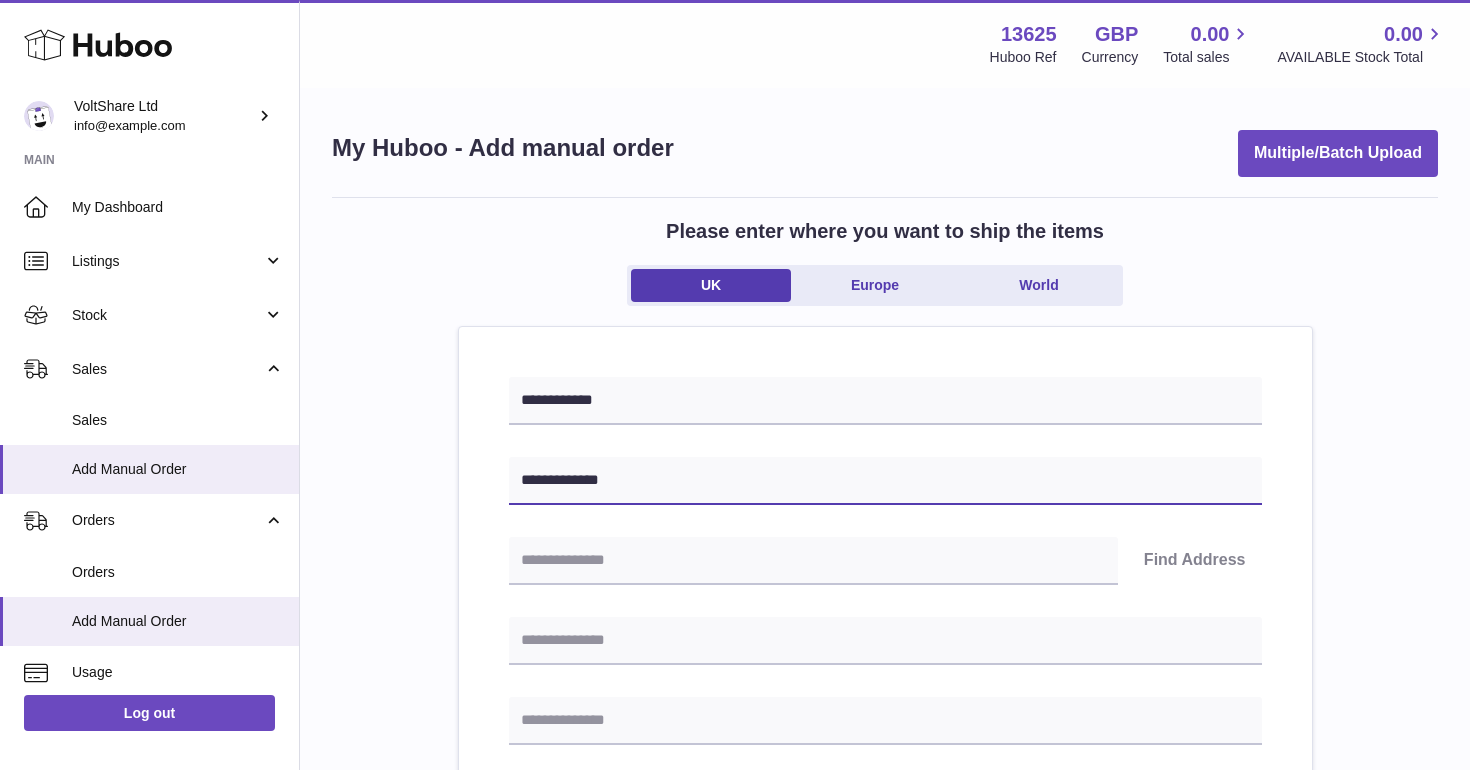 type on "**********" 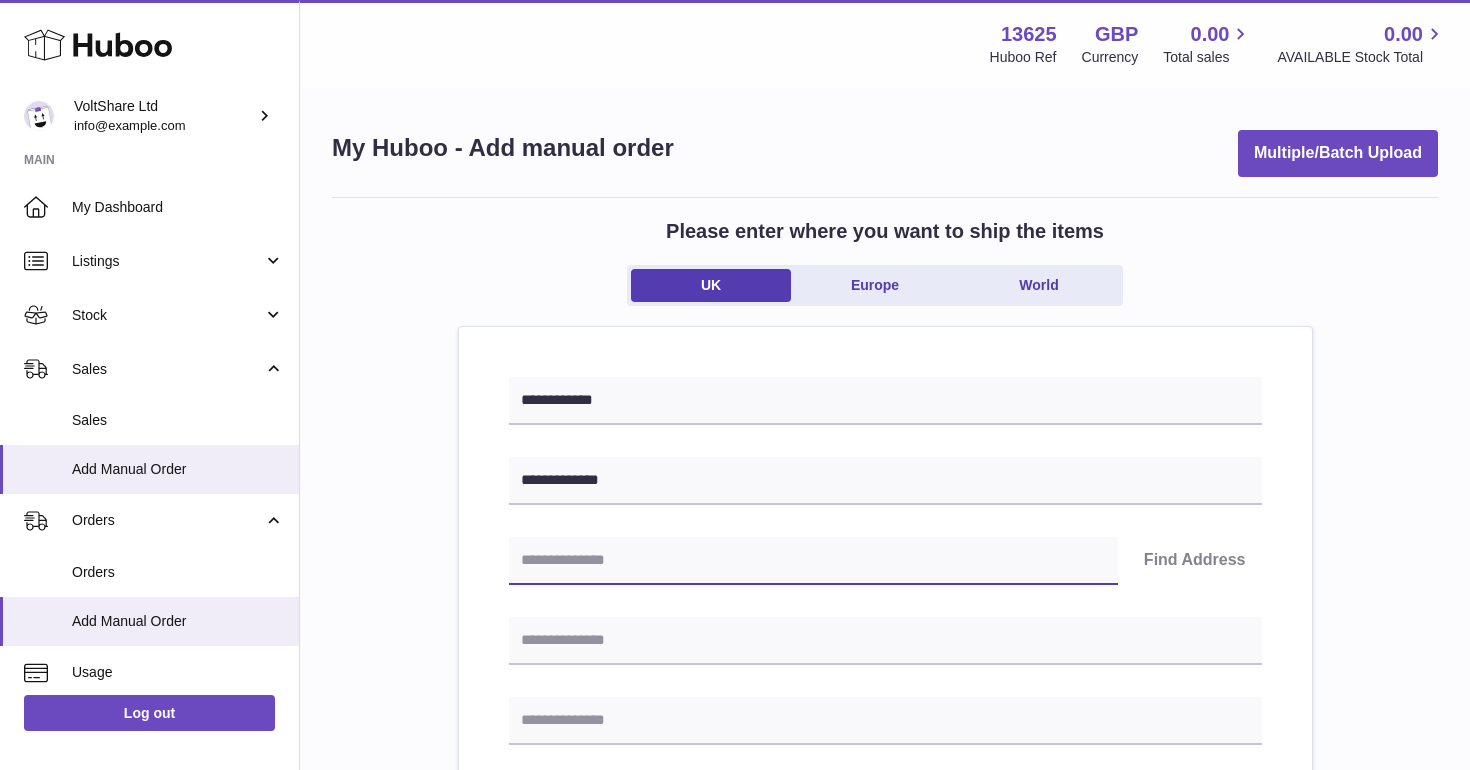 paste on "********" 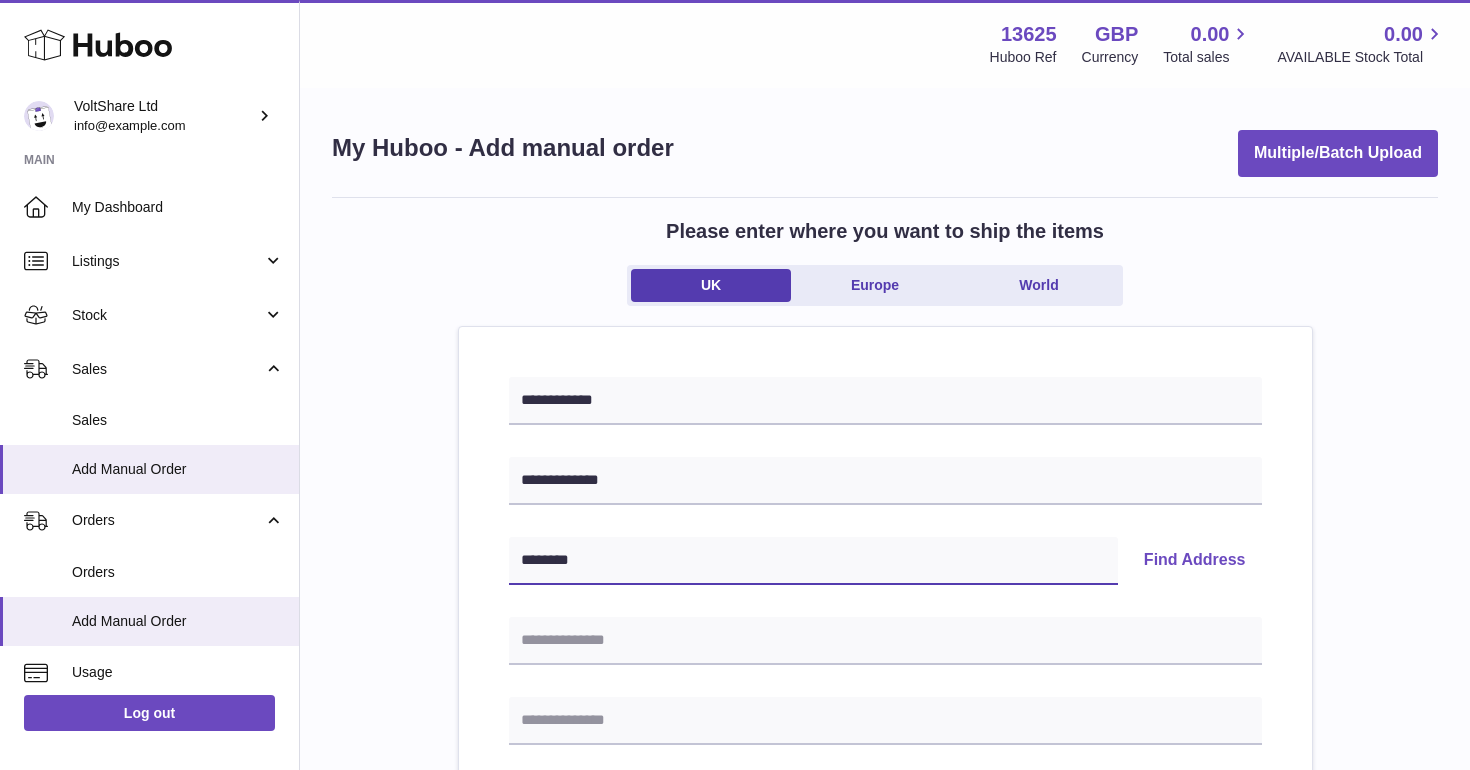 type on "********" 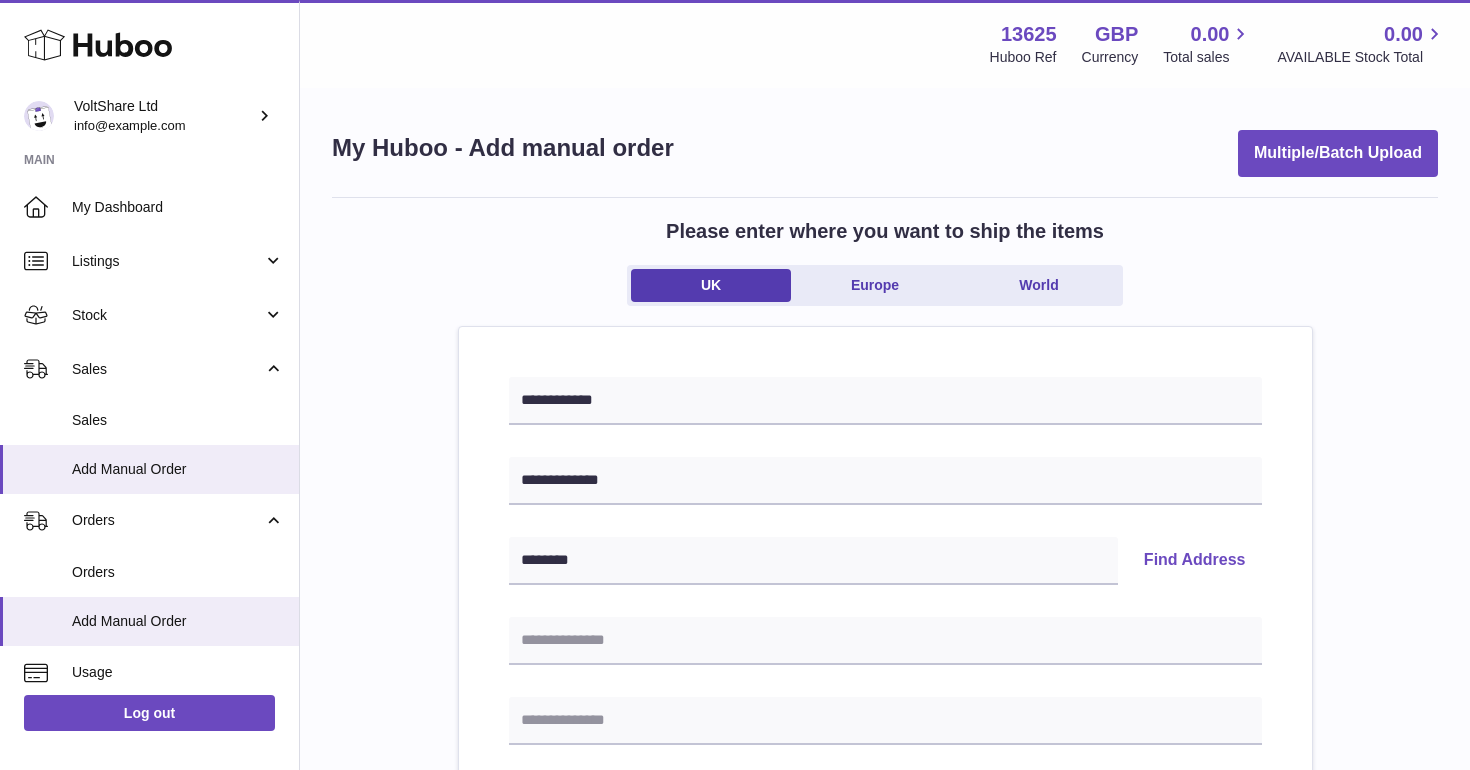 click on "Find Address" at bounding box center (1195, 561) 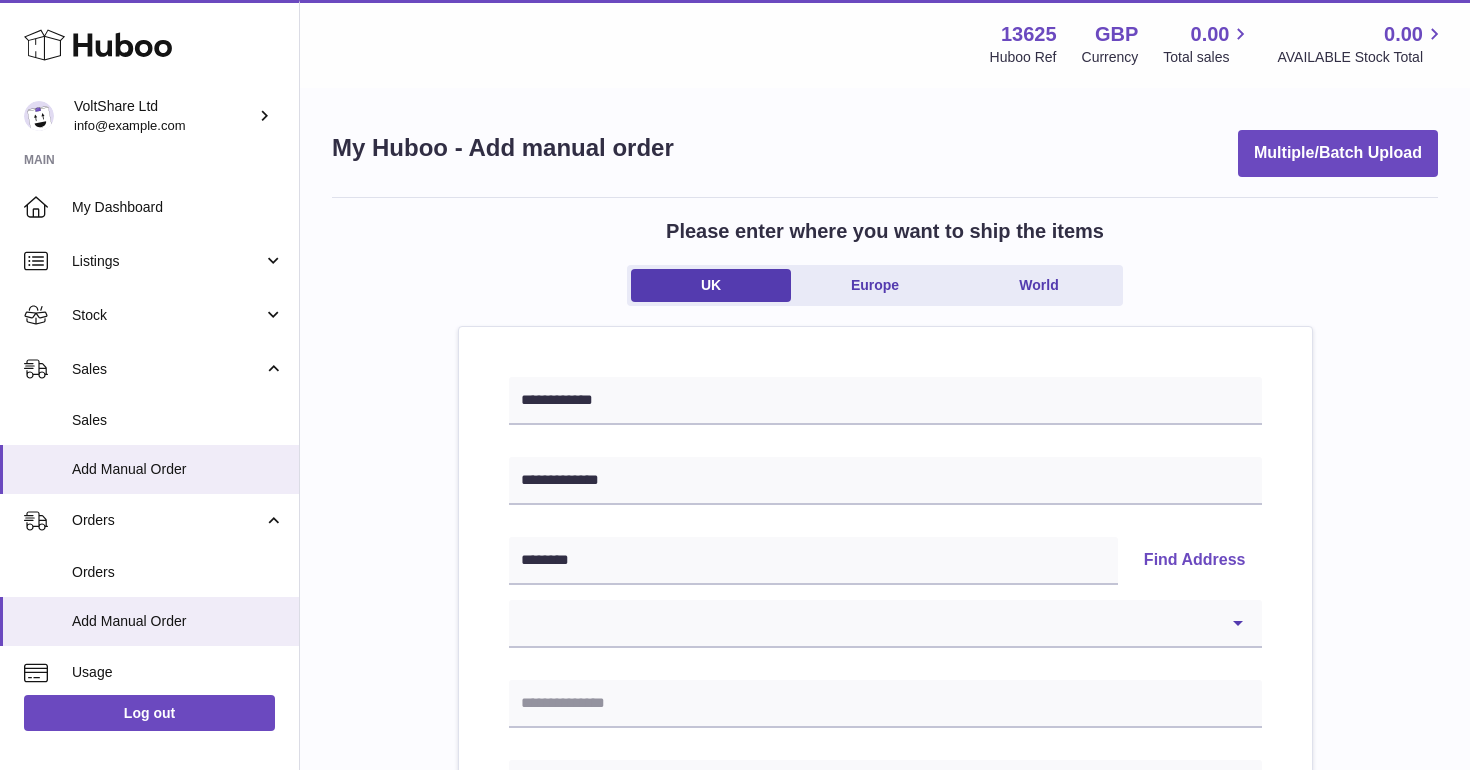 click on "**********" at bounding box center (885, 954) 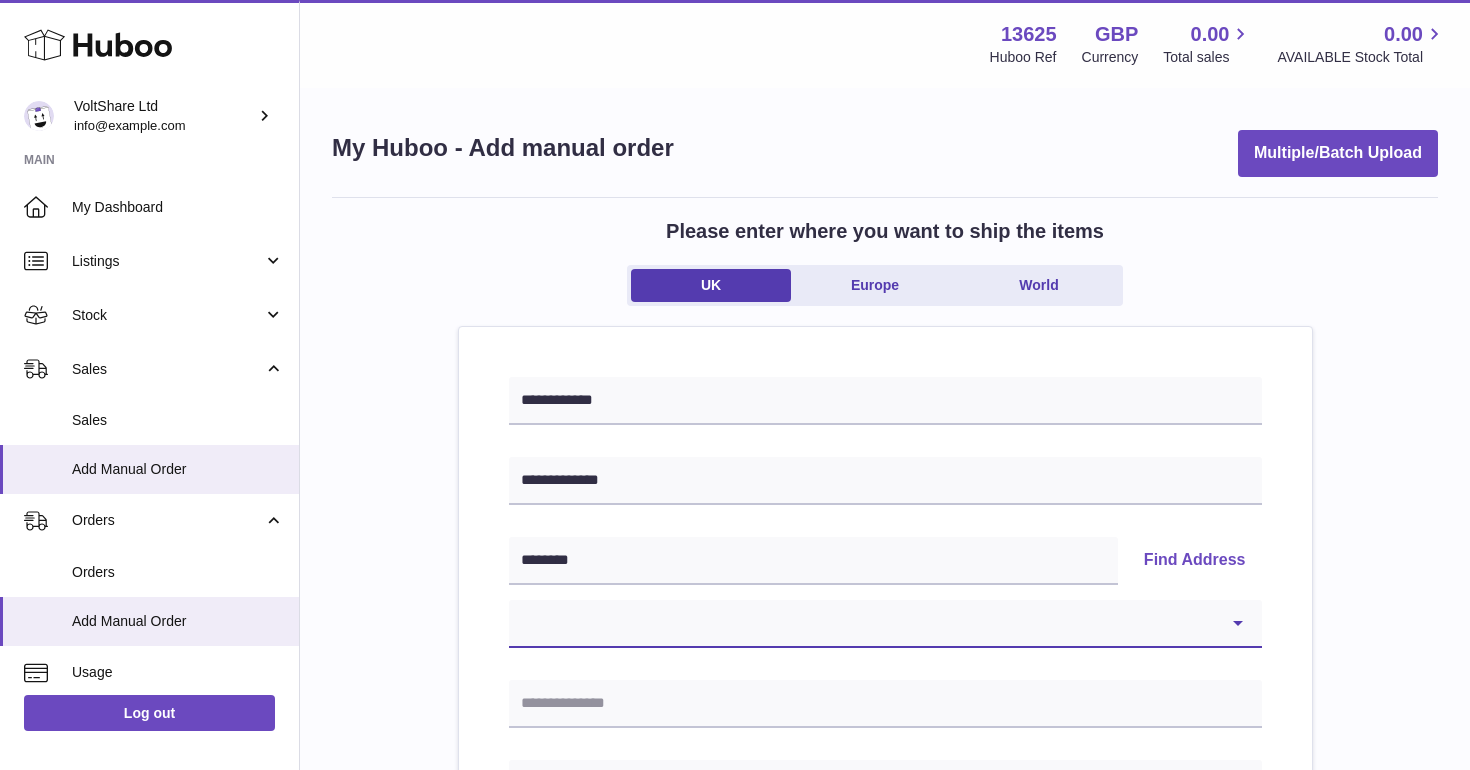 select on "*" 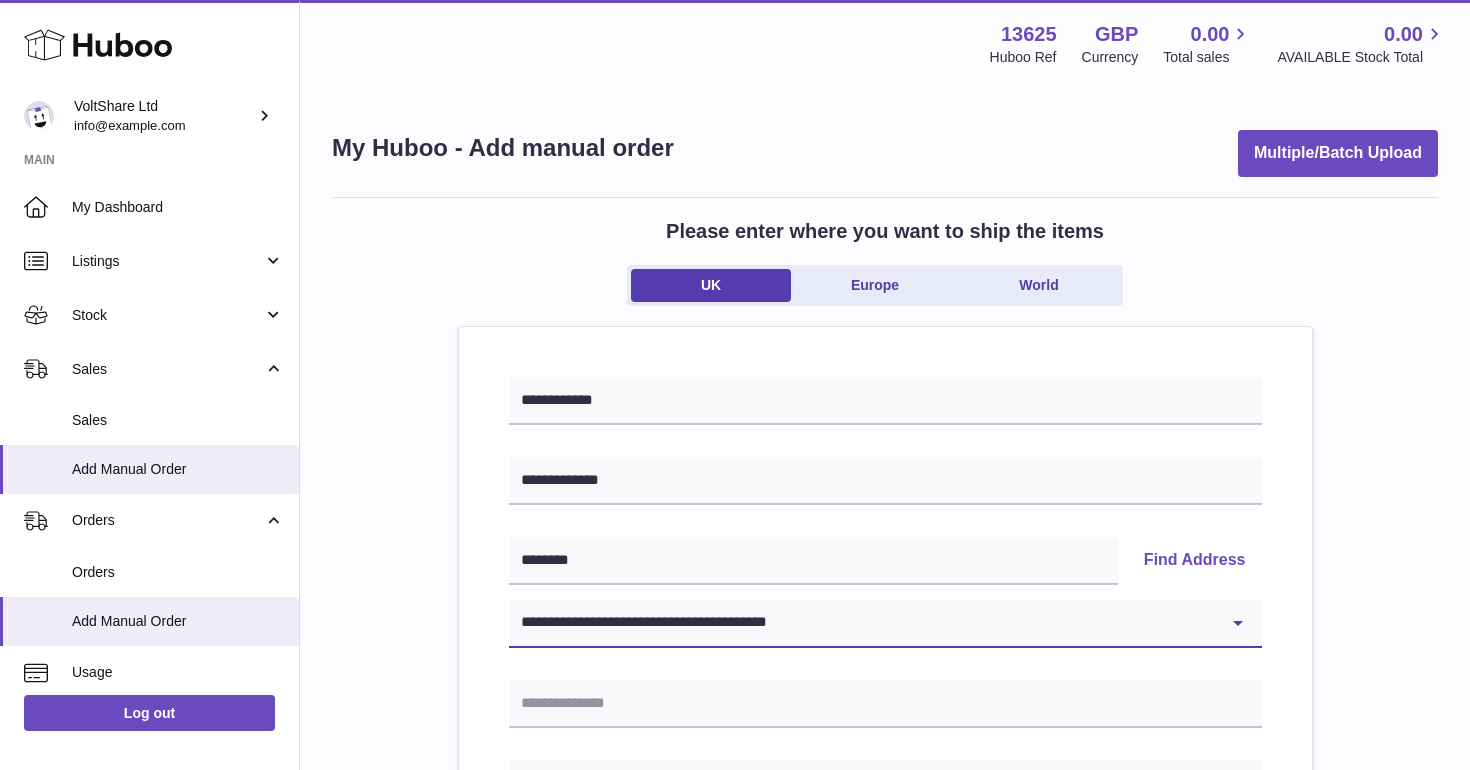 type on "**********" 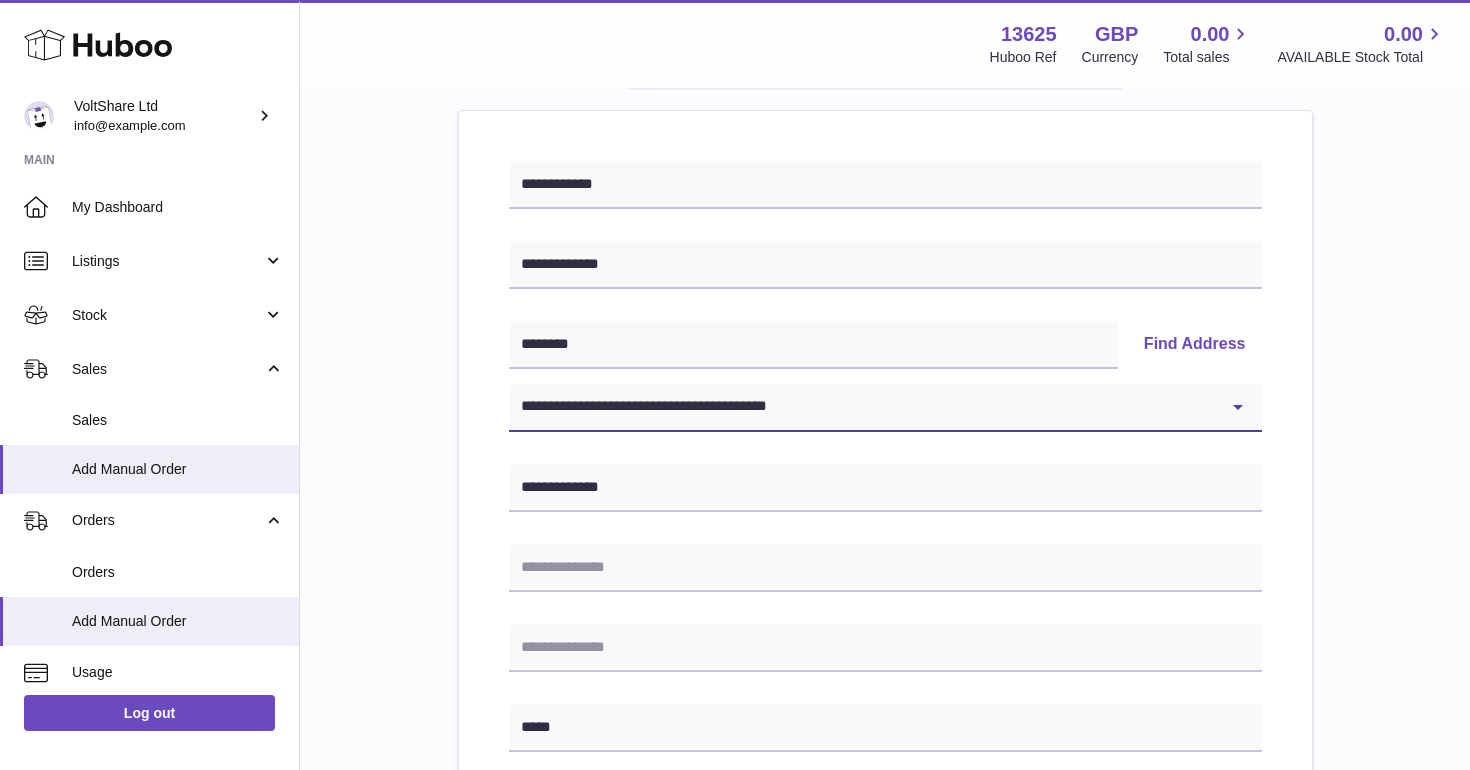 scroll, scrollTop: 309, scrollLeft: 0, axis: vertical 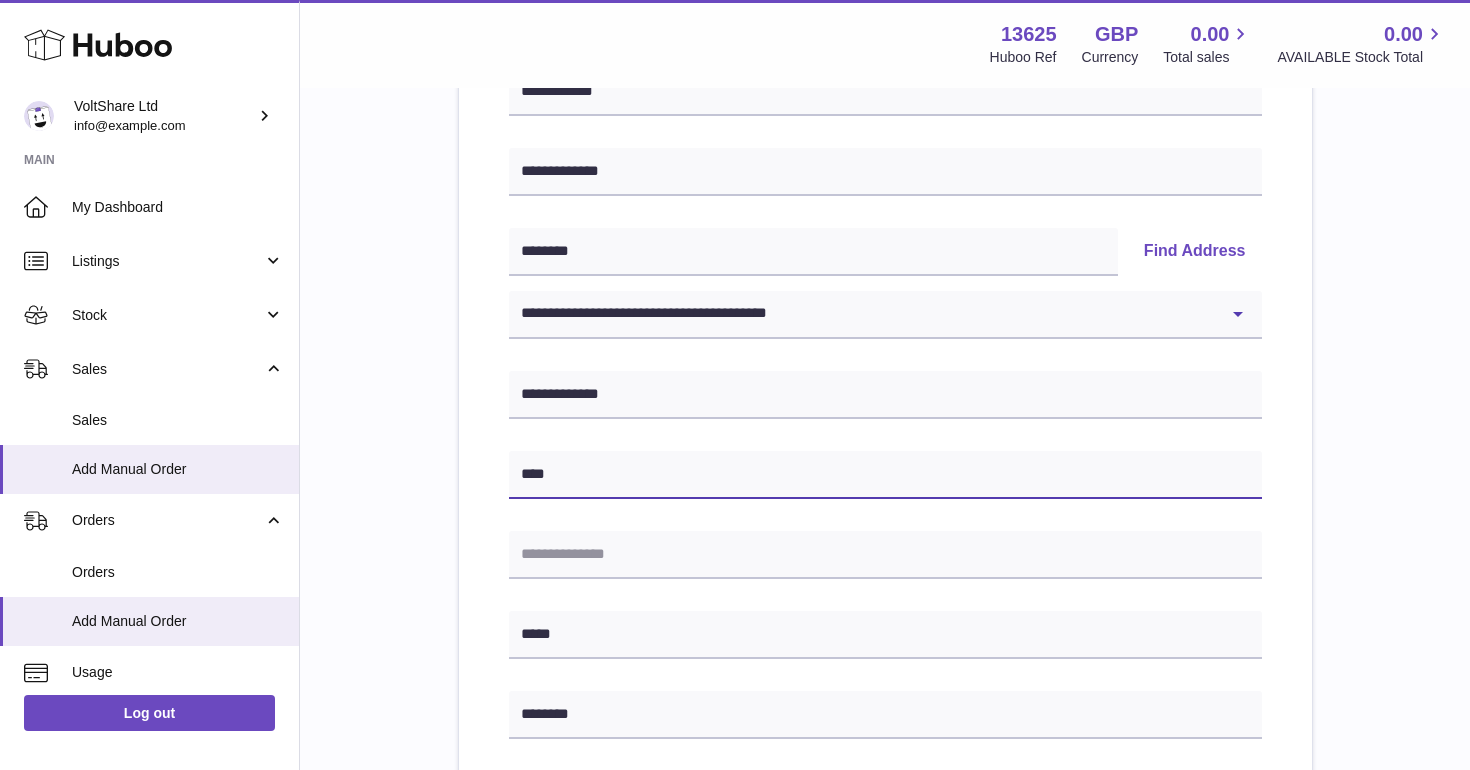type on "****" 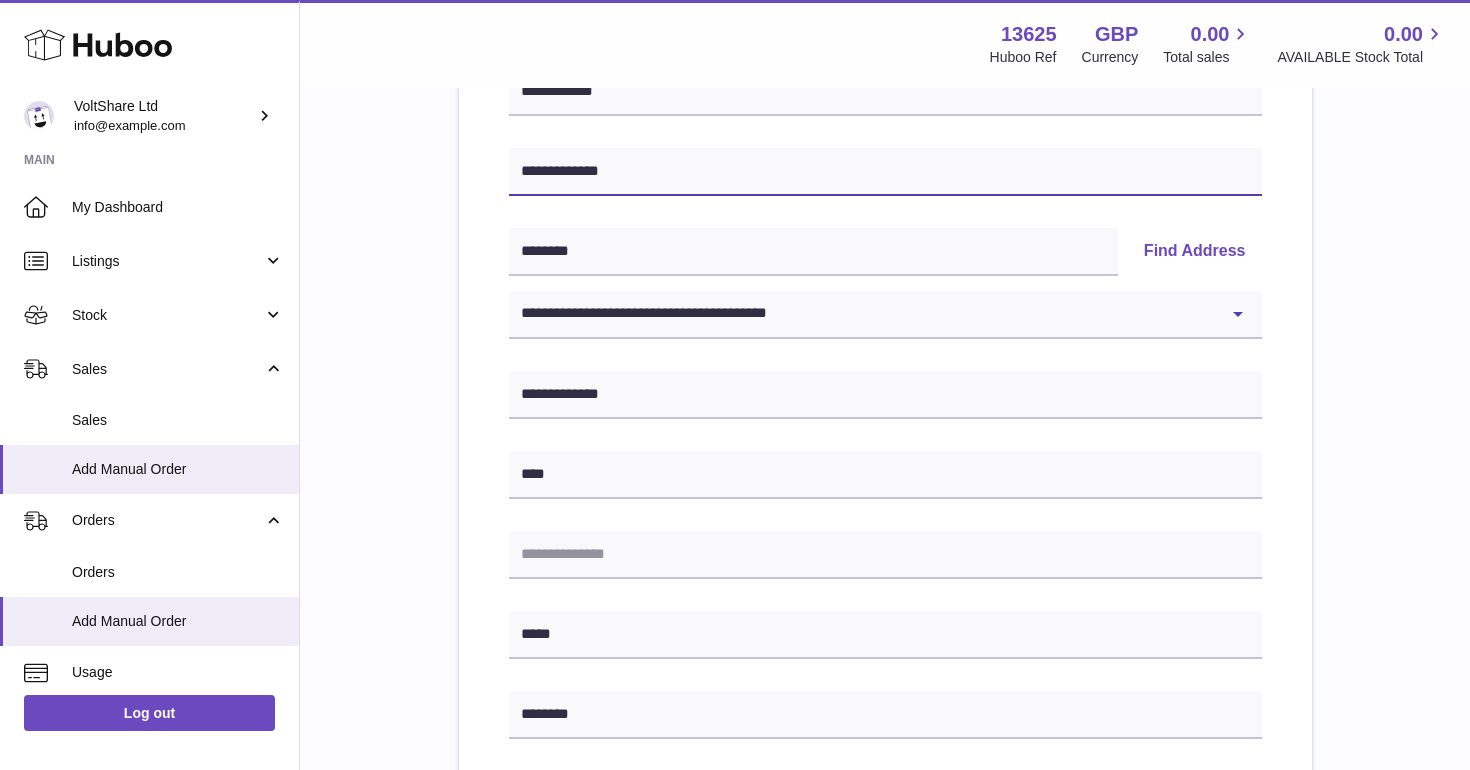 click on "**********" at bounding box center (885, 172) 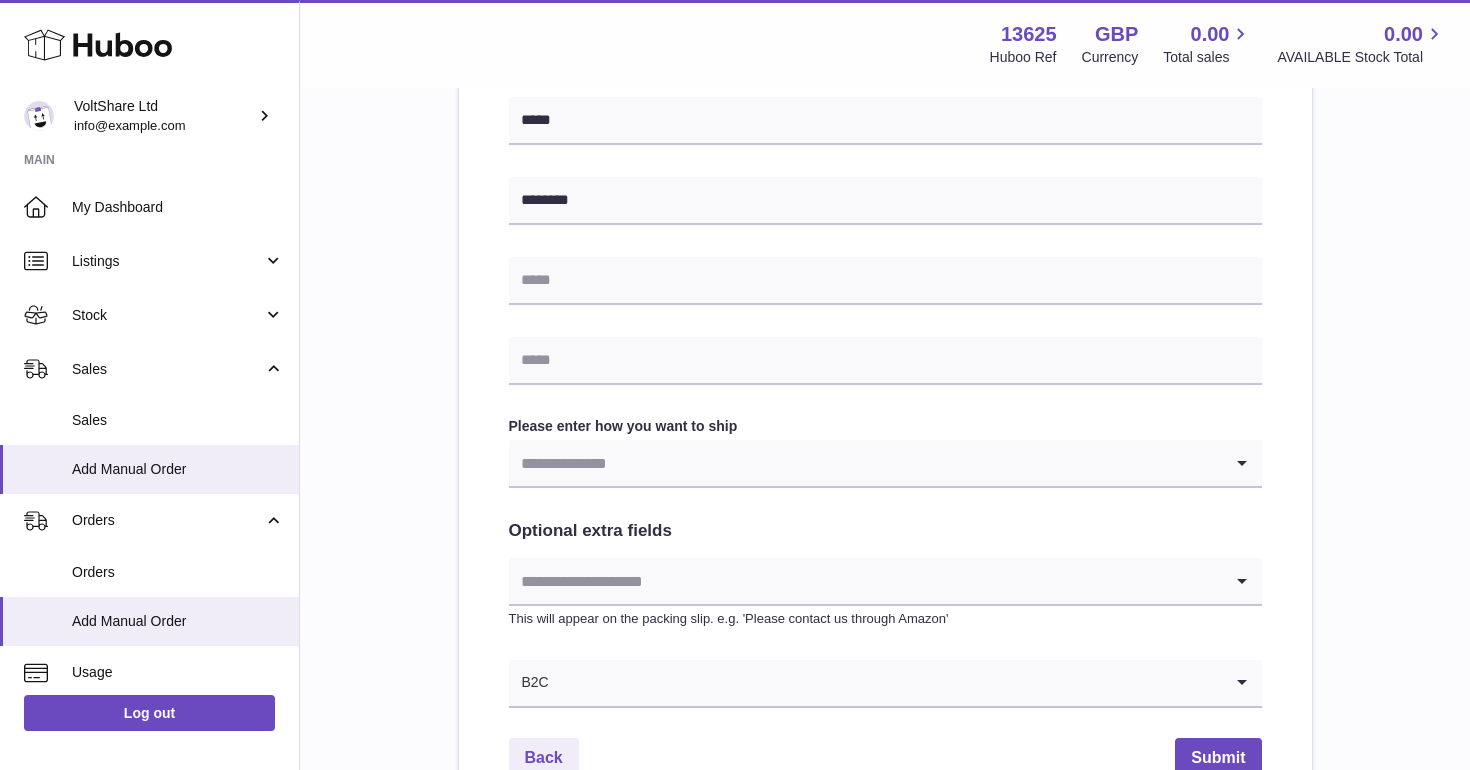 scroll, scrollTop: 862, scrollLeft: 0, axis: vertical 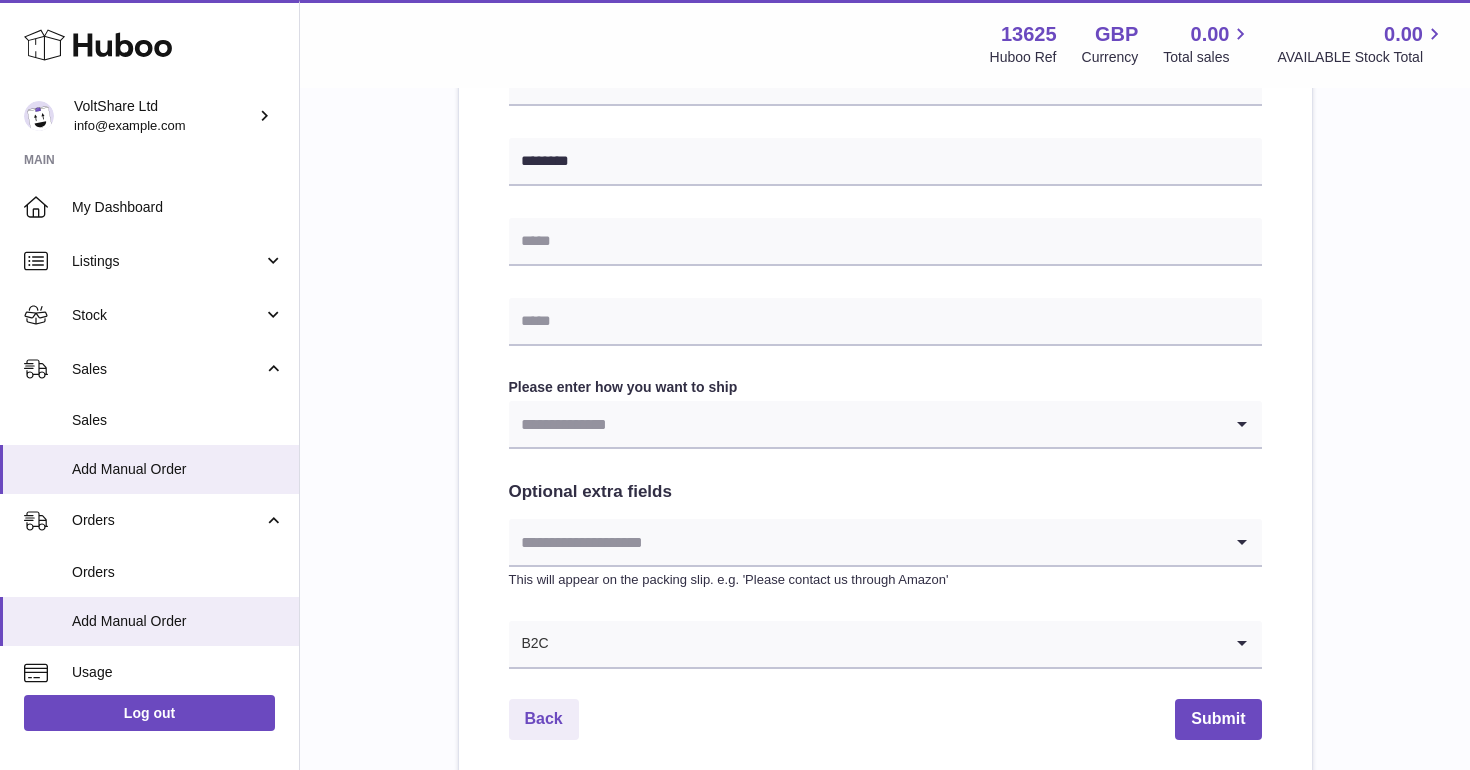 type on "**********" 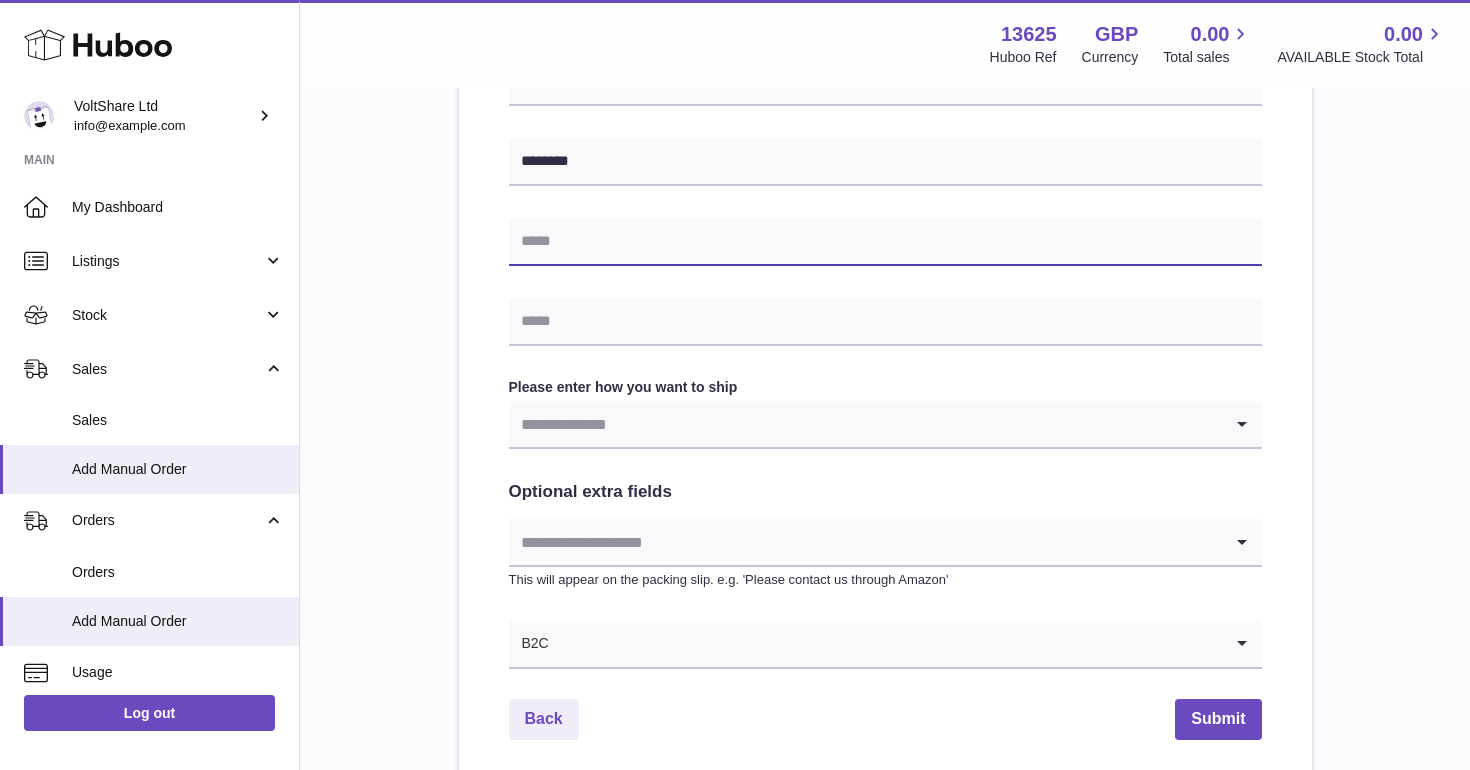 paste on "**********" 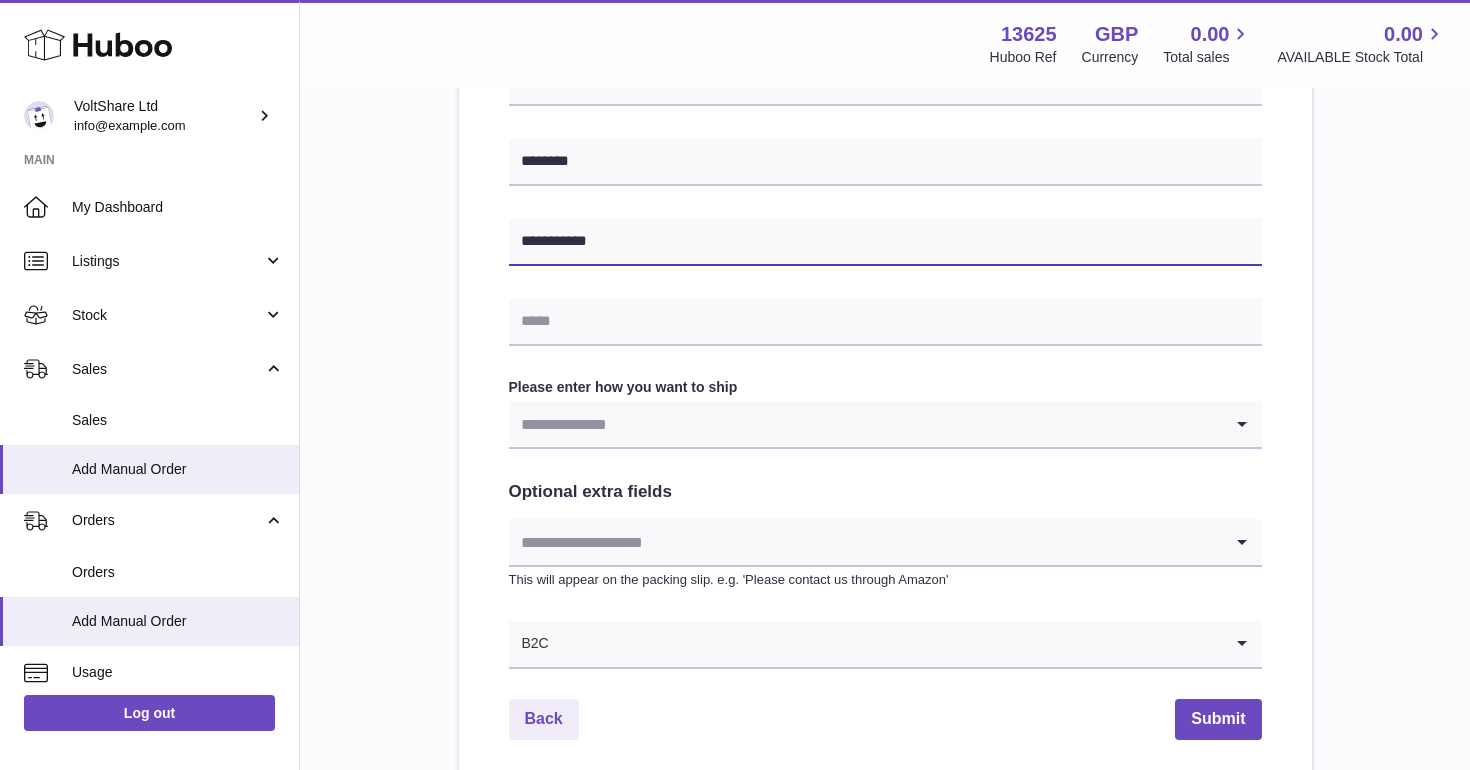 click on "**********" at bounding box center (885, 242) 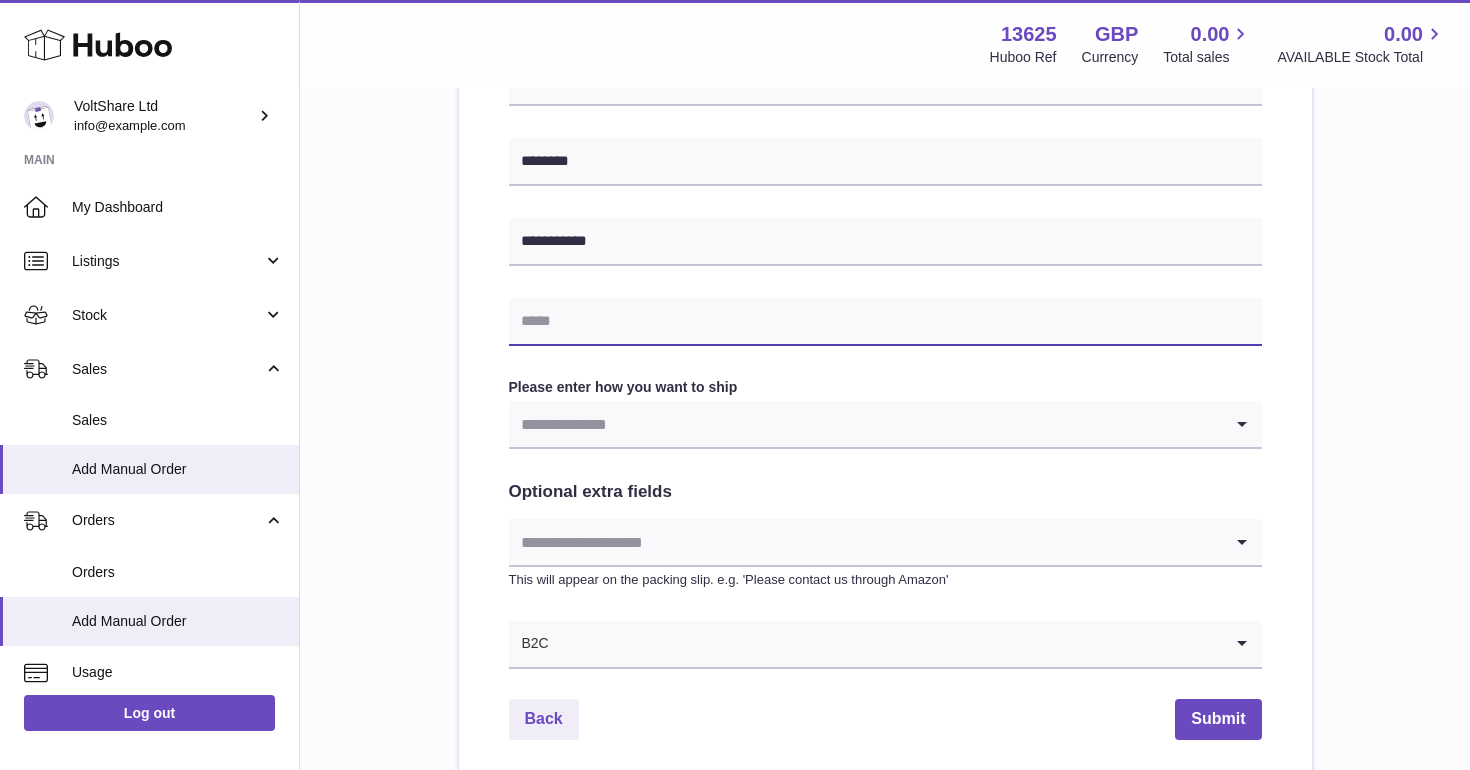 paste on "**********" 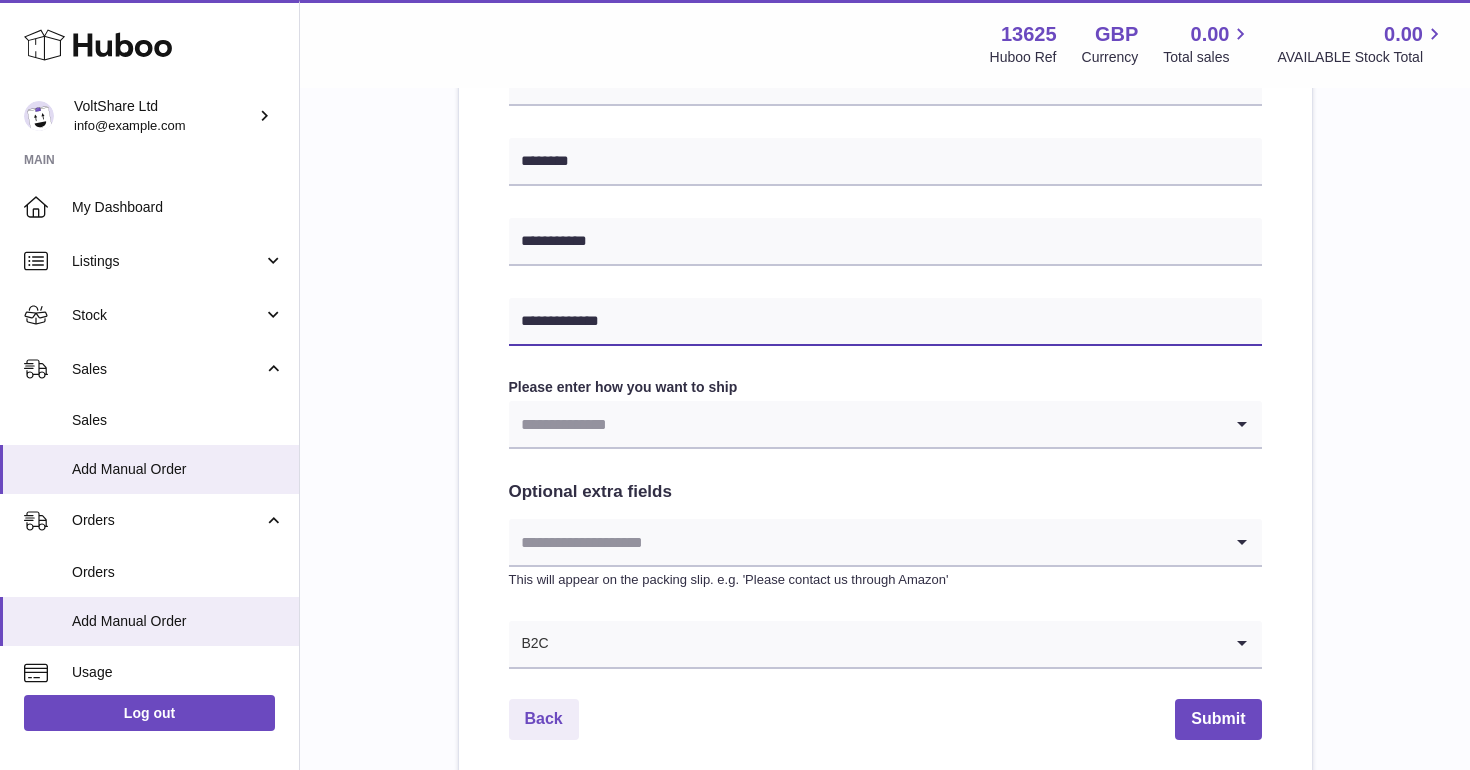 click on "**********" at bounding box center [885, 322] 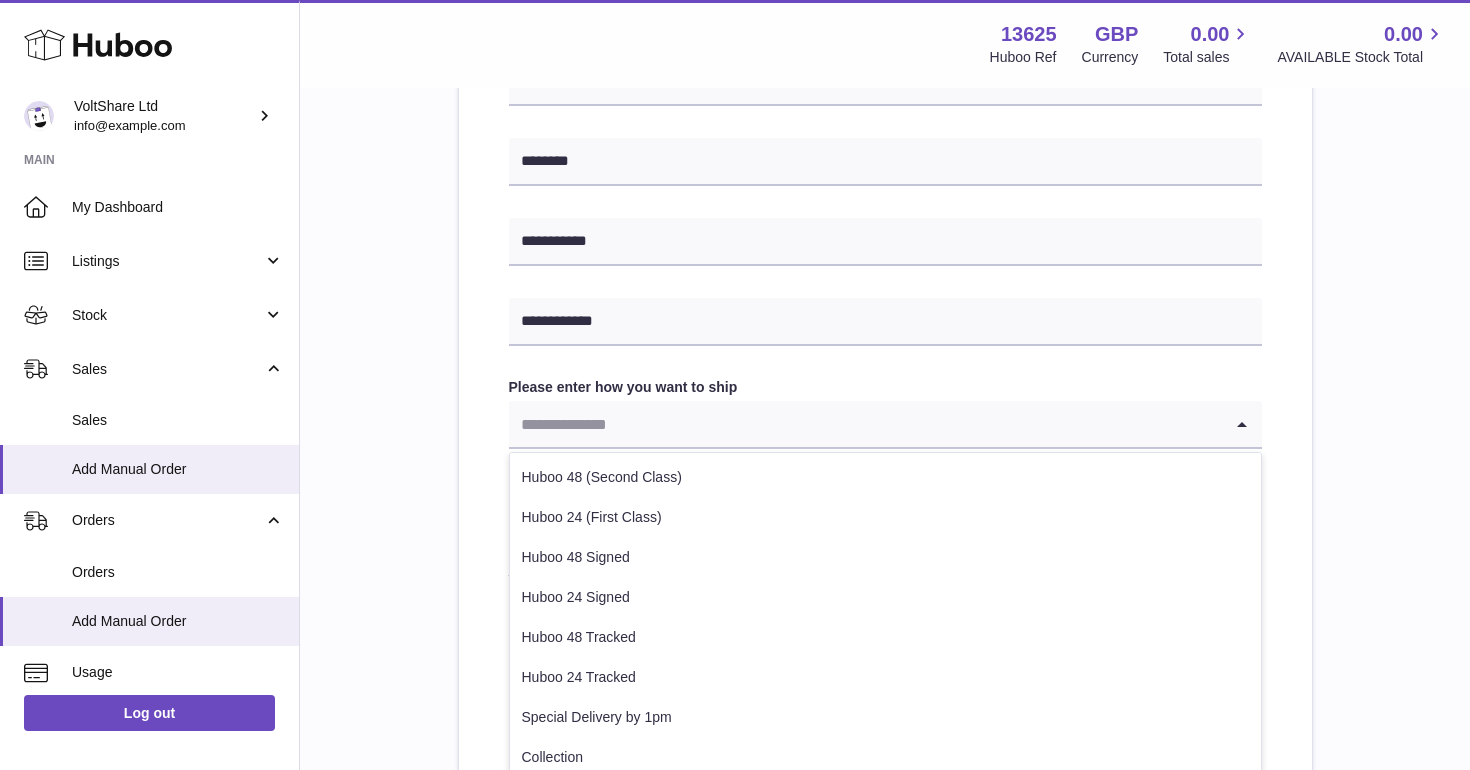 click at bounding box center [865, 424] 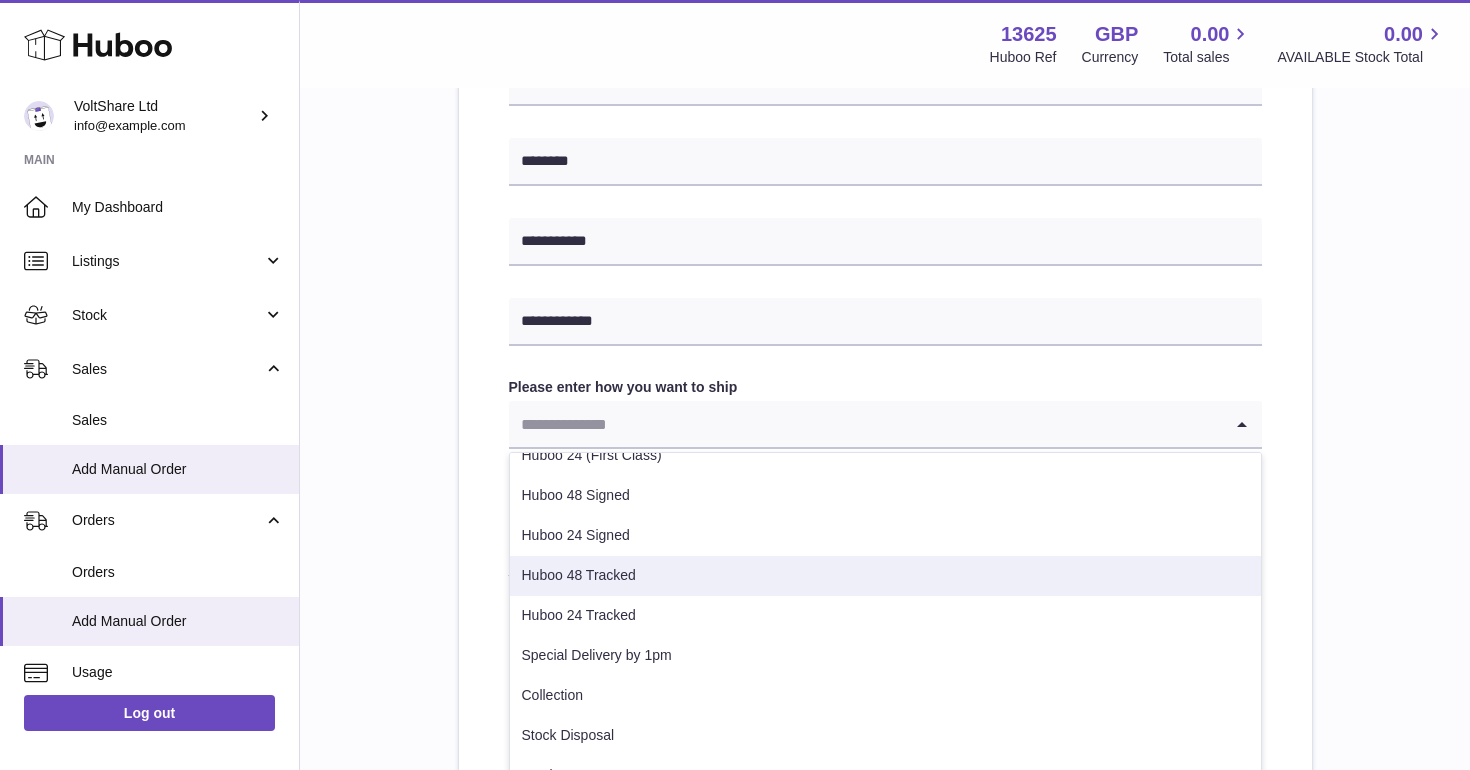 scroll, scrollTop: 62, scrollLeft: 0, axis: vertical 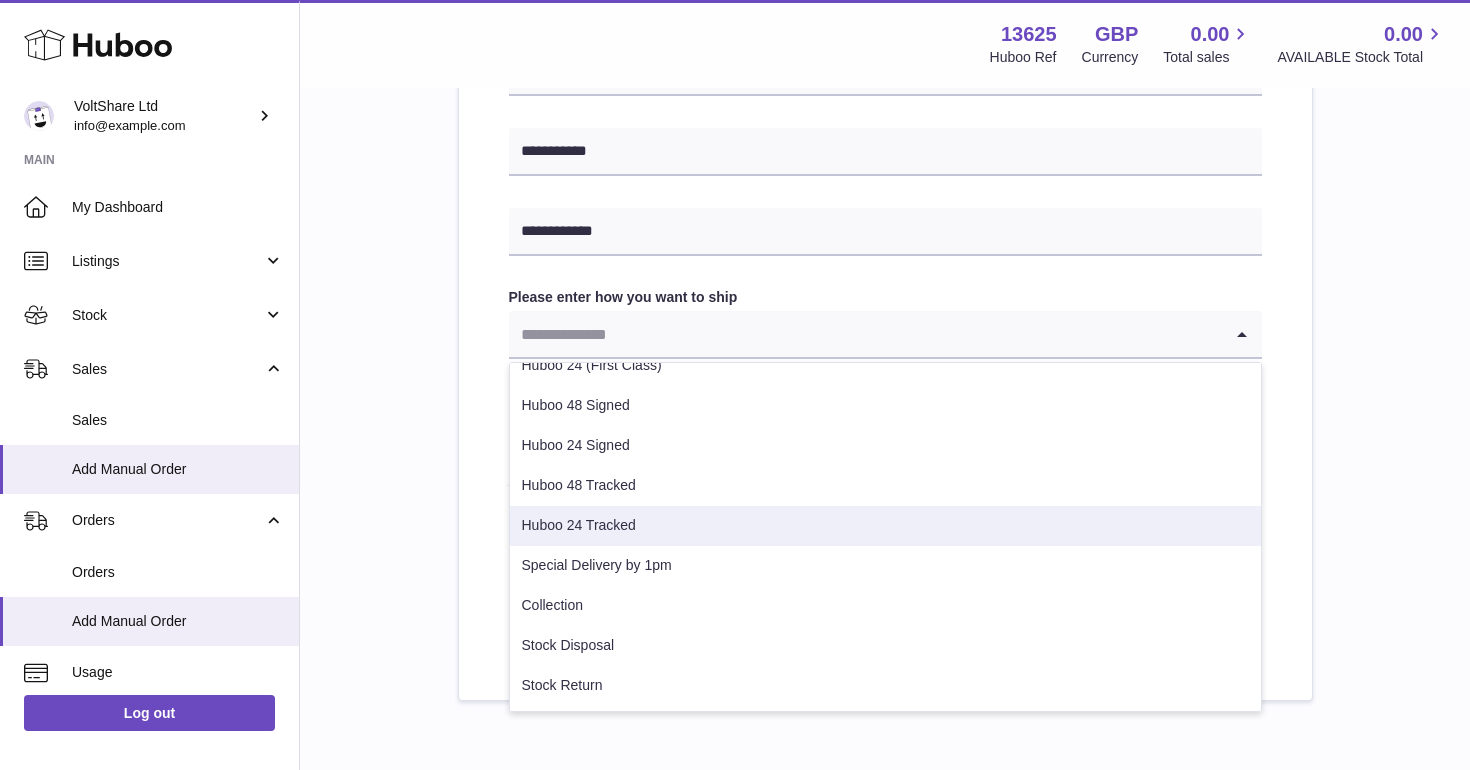 click on "Huboo 24 Tracked" at bounding box center [885, 526] 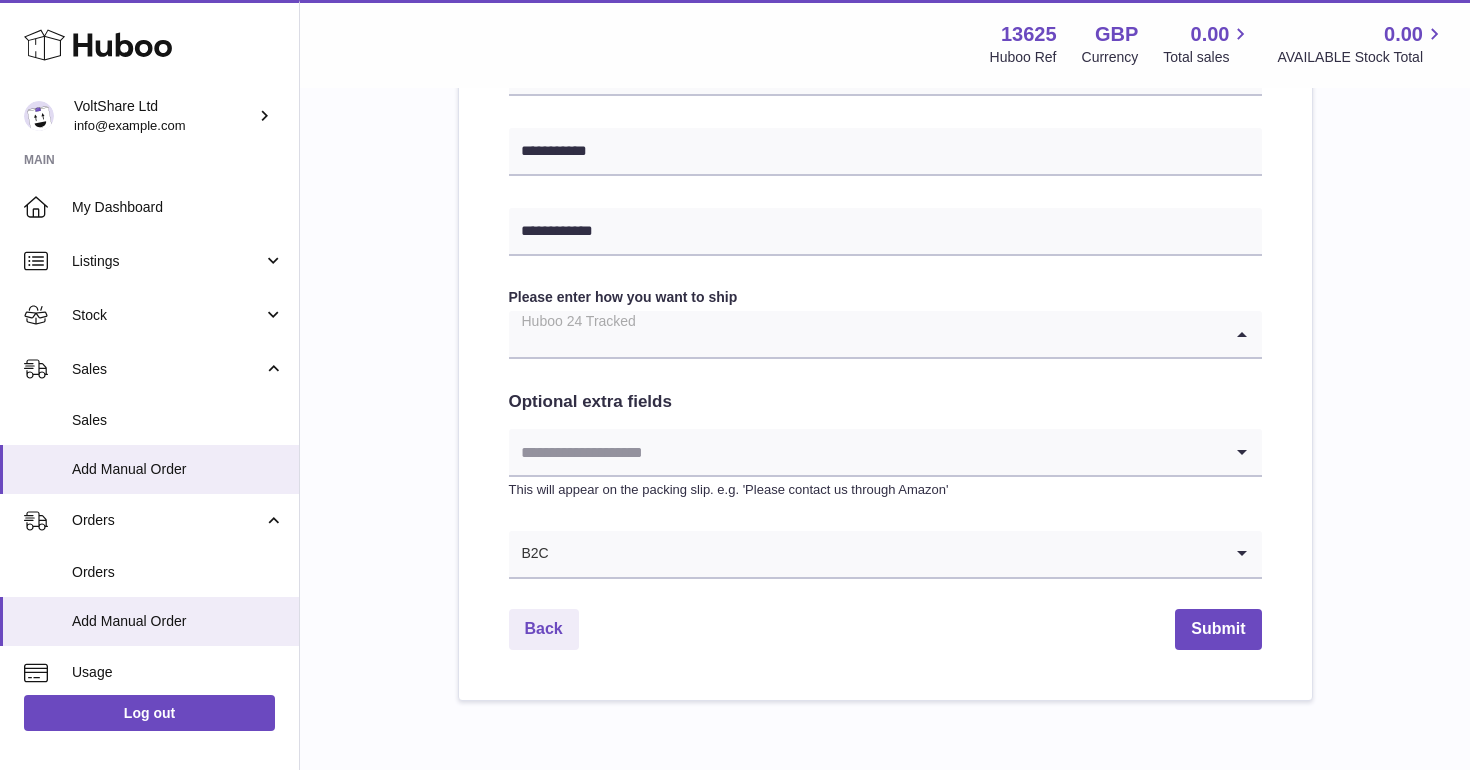click at bounding box center (865, 334) 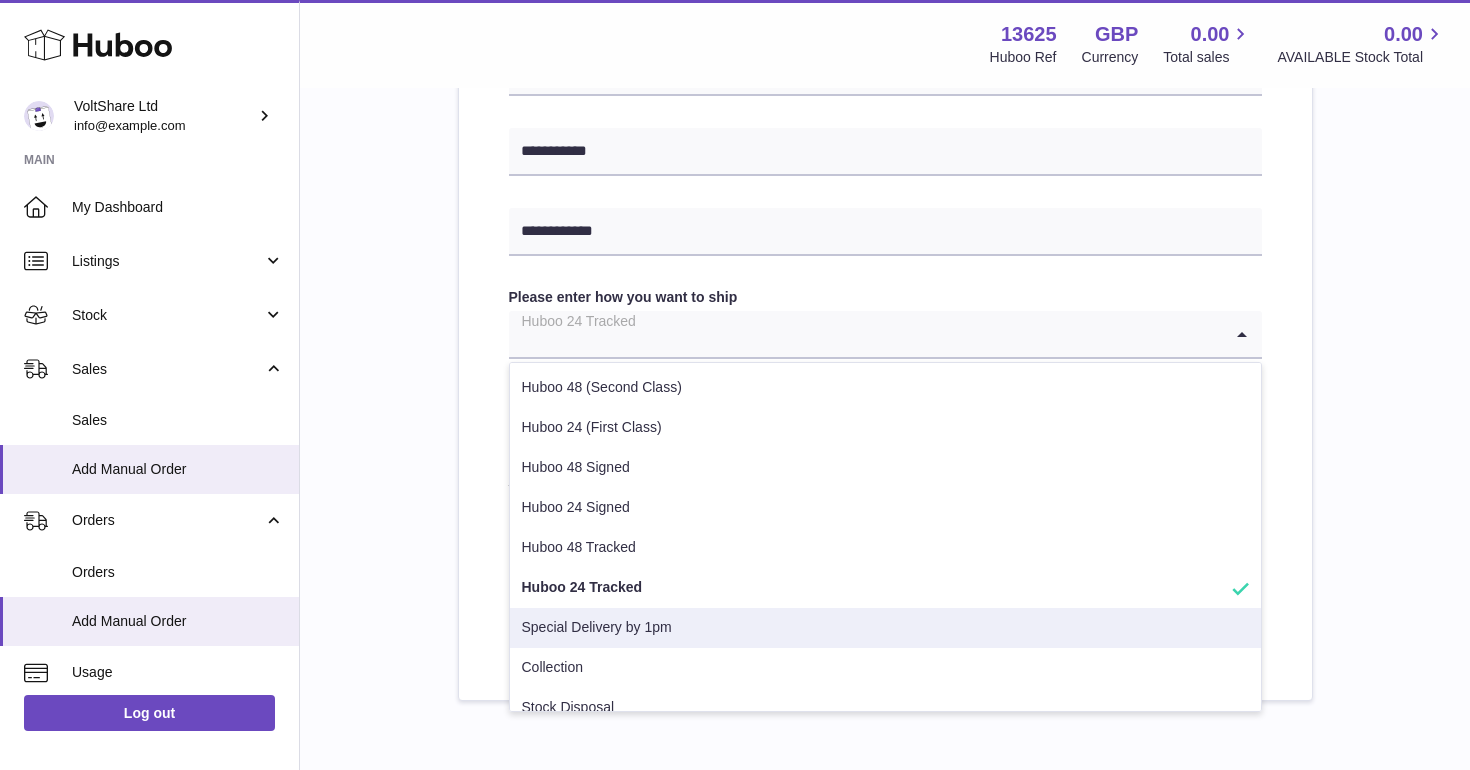click on "Special Delivery by 1pm" at bounding box center [885, 628] 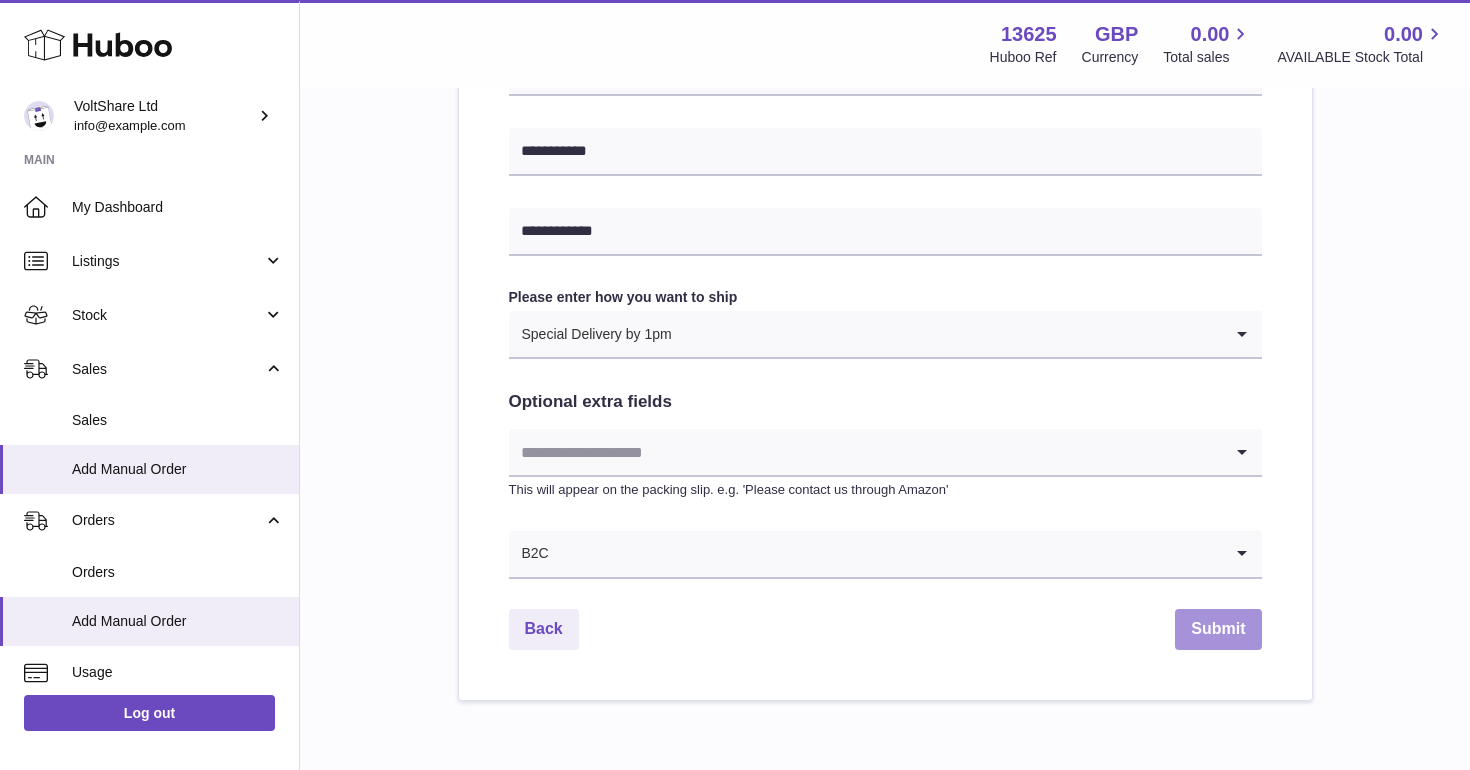 click on "Submit" at bounding box center (1218, 629) 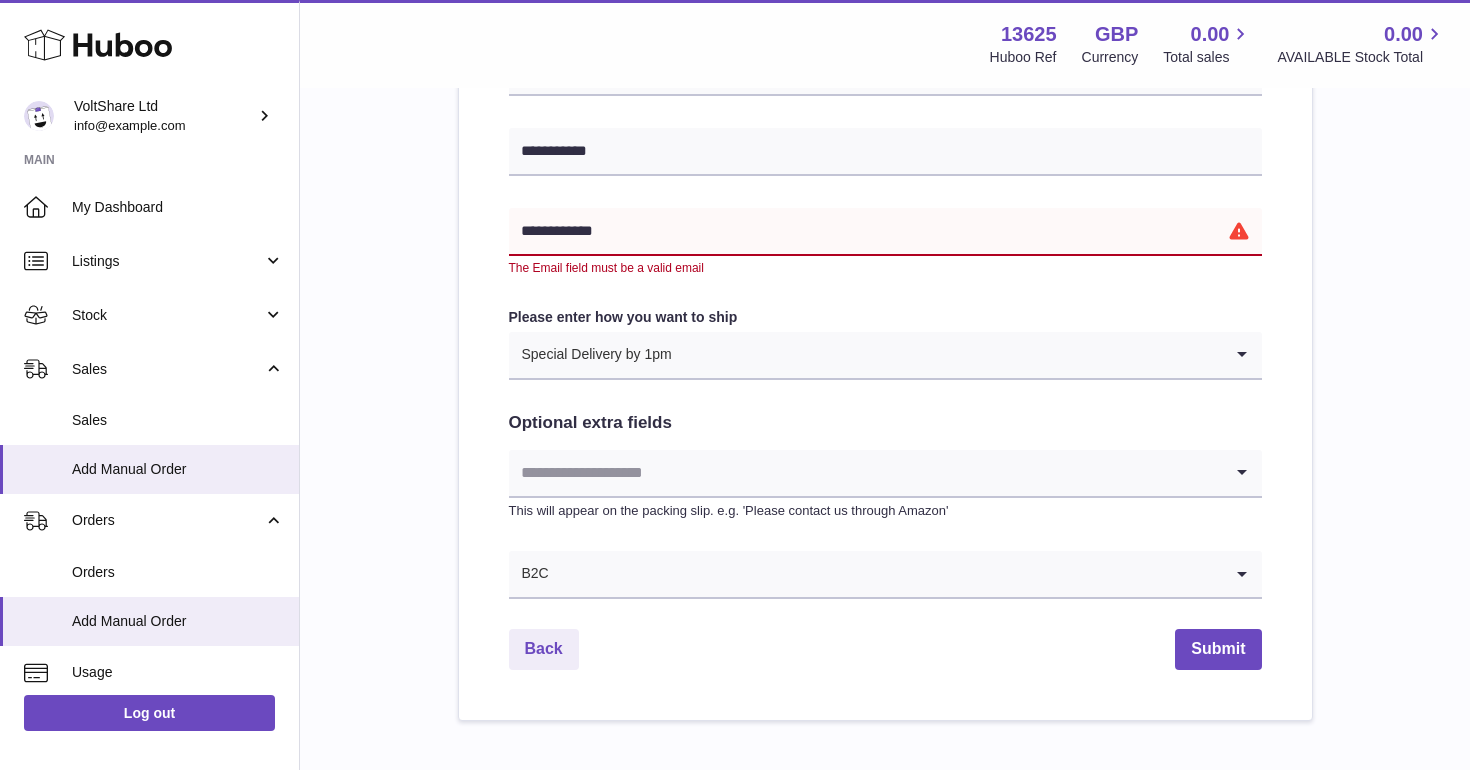 click on "**********" at bounding box center [885, 232] 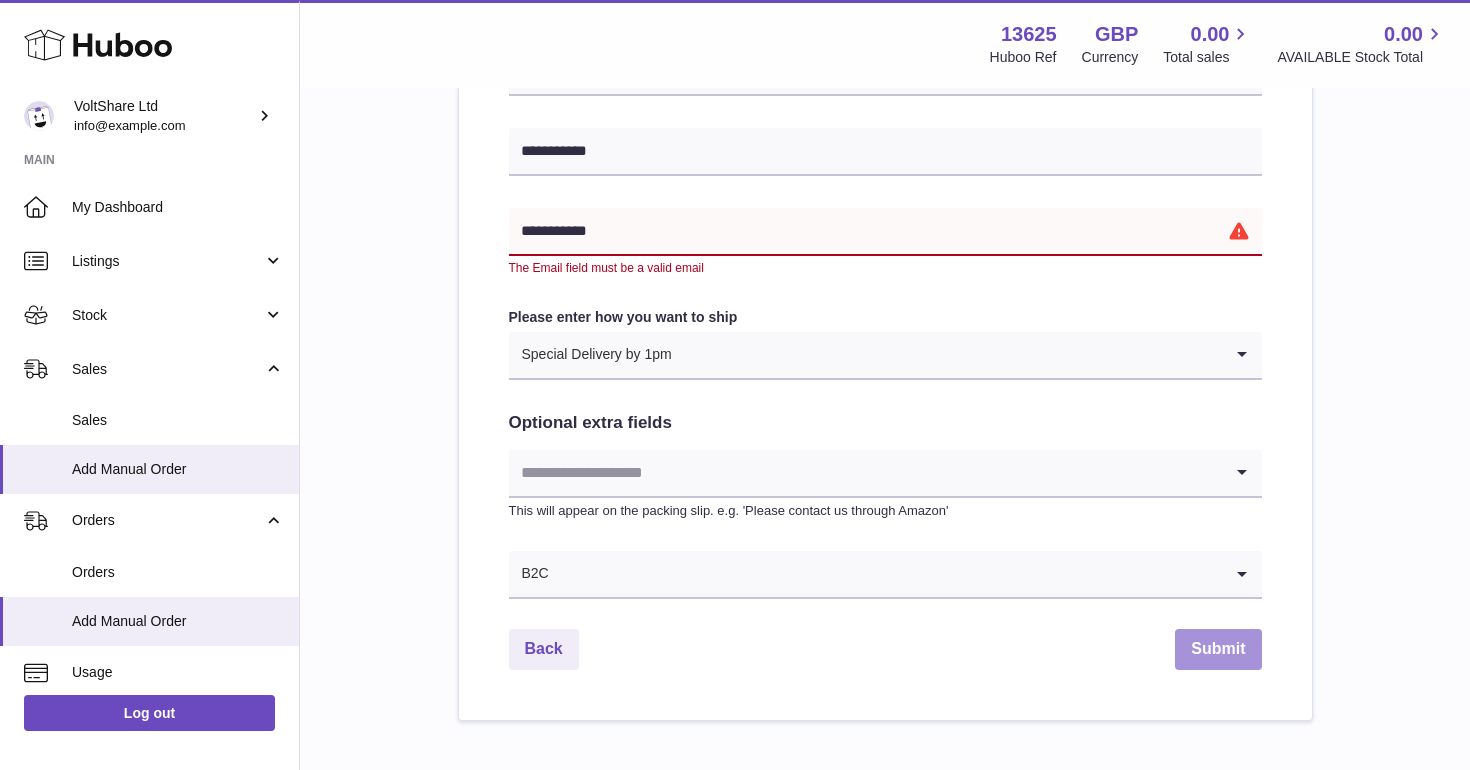 type on "**********" 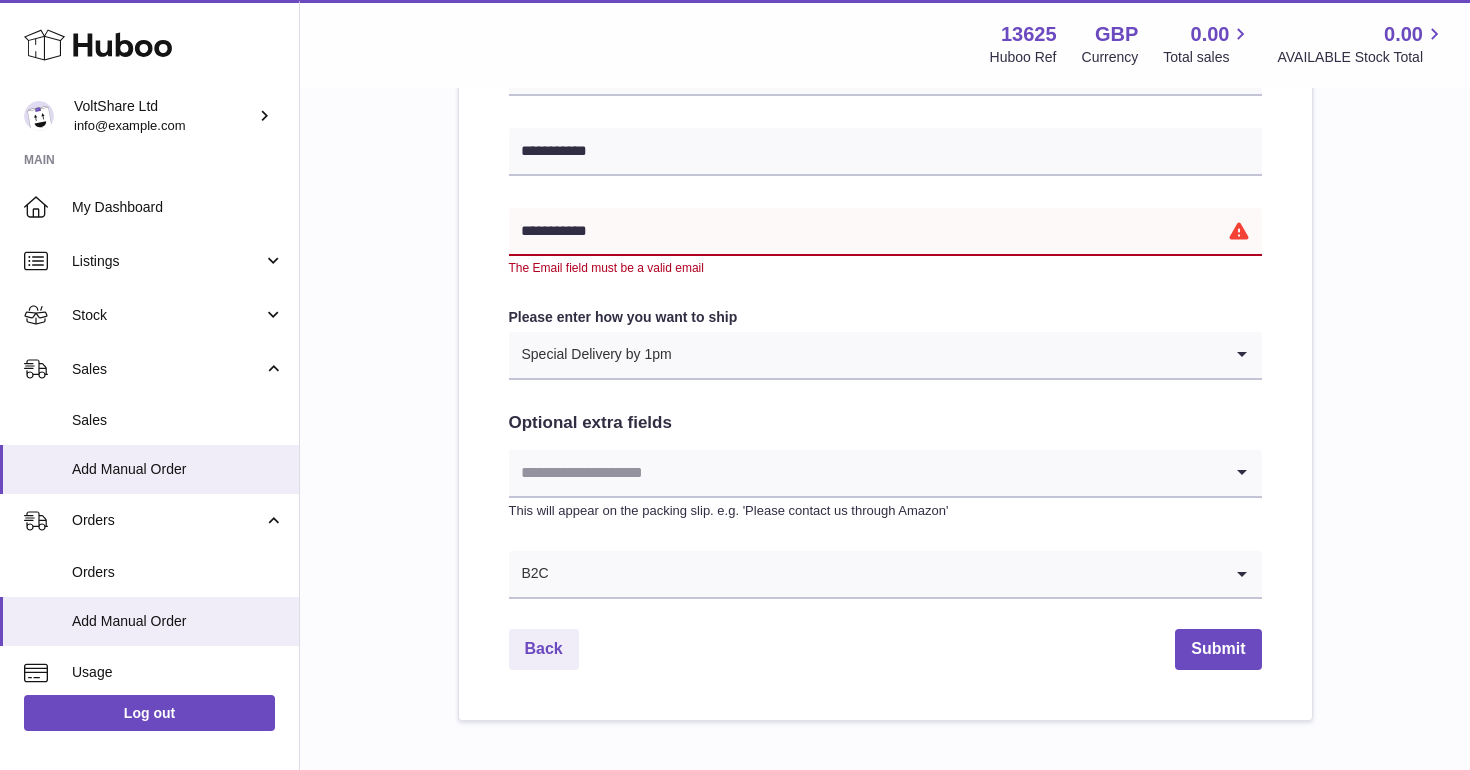 click on "**********" at bounding box center [885, 232] 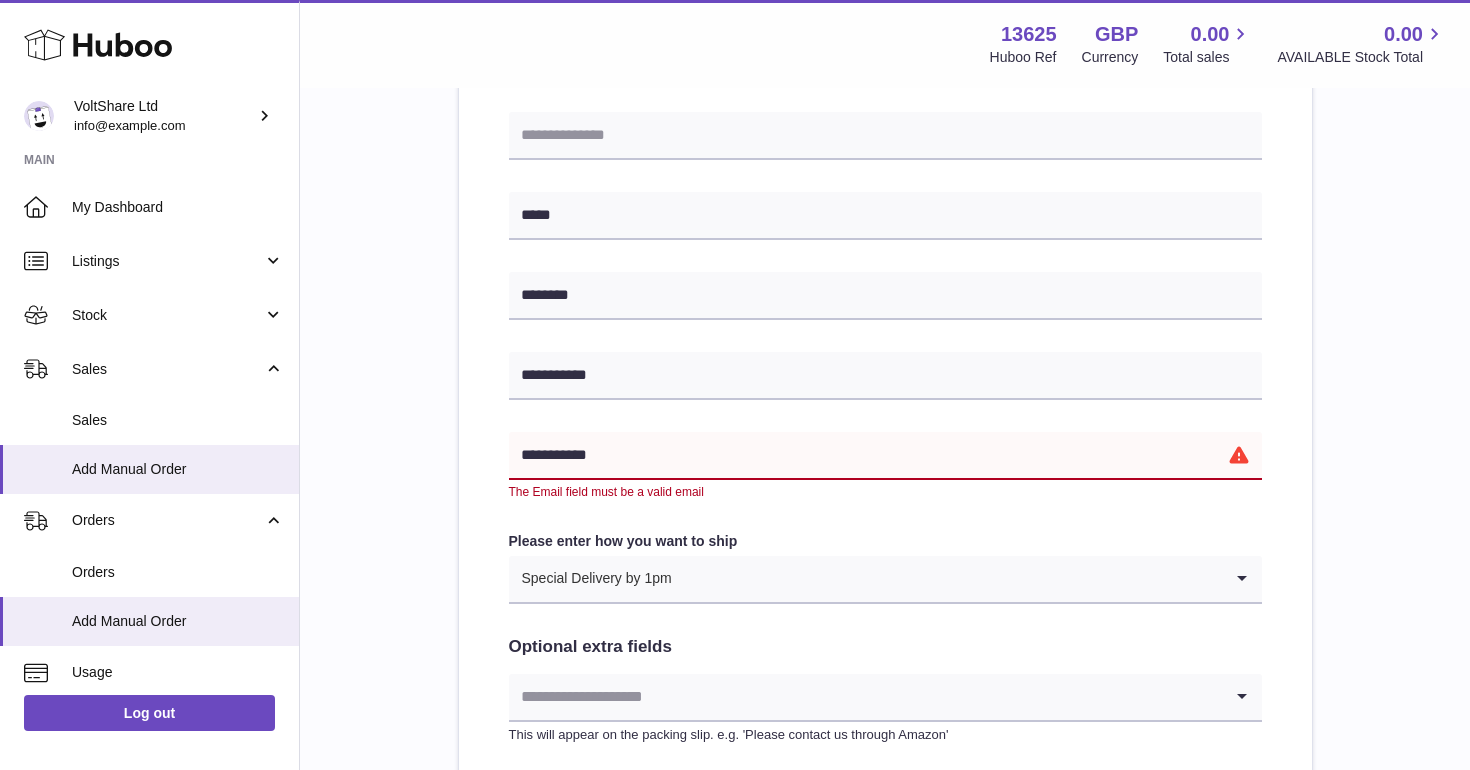 scroll, scrollTop: 713, scrollLeft: 0, axis: vertical 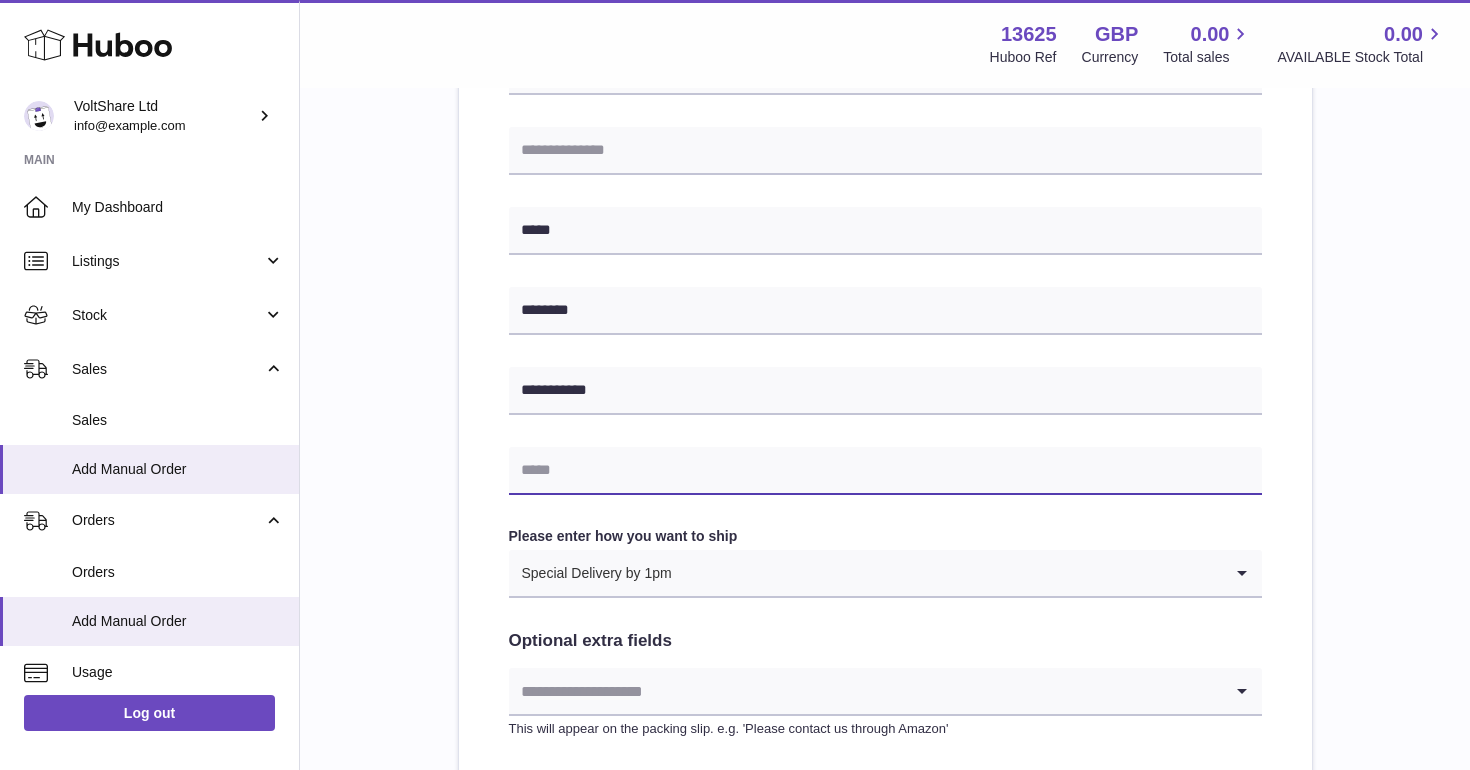 paste on "**********" 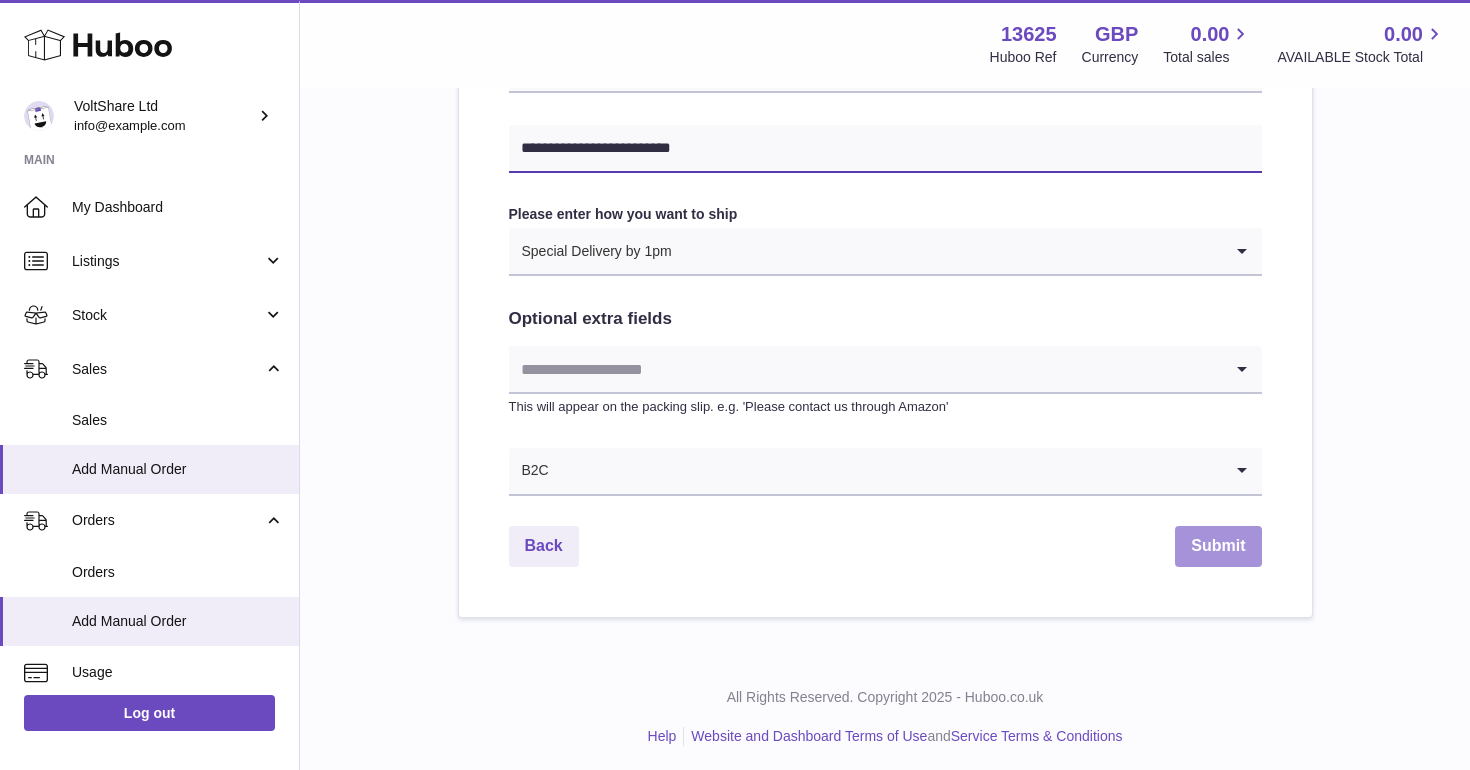 scroll, scrollTop: 1034, scrollLeft: 0, axis: vertical 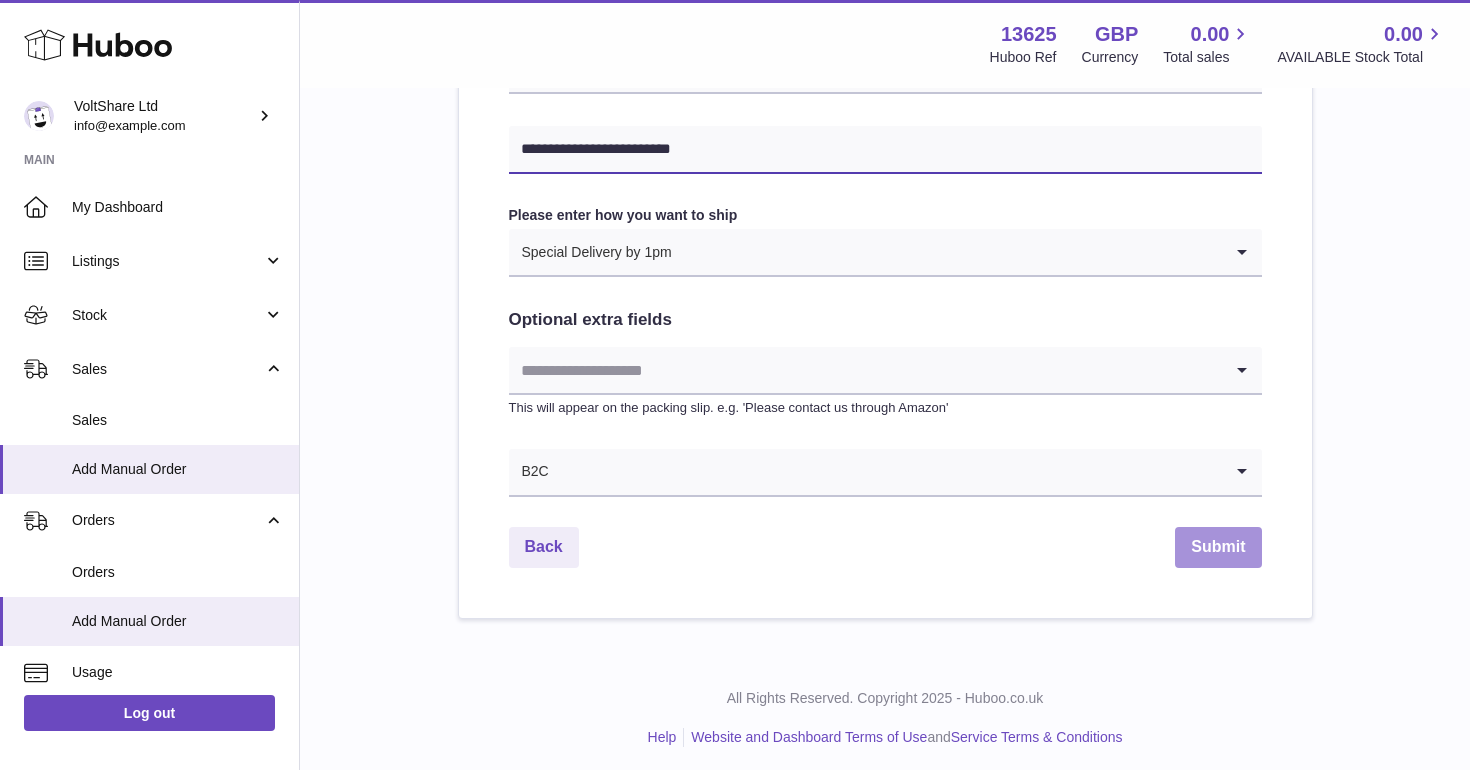 type on "**********" 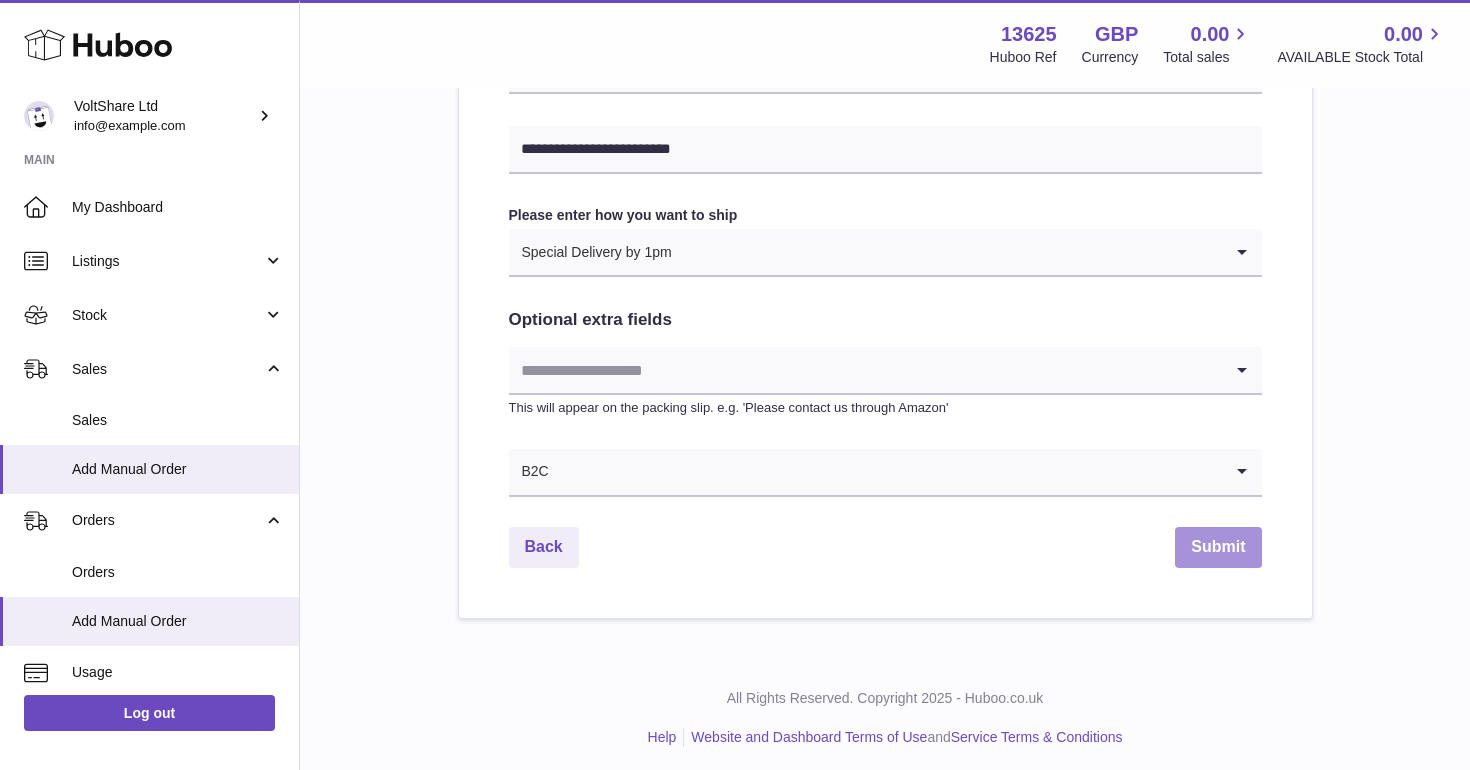 click on "Submit" at bounding box center (1218, 547) 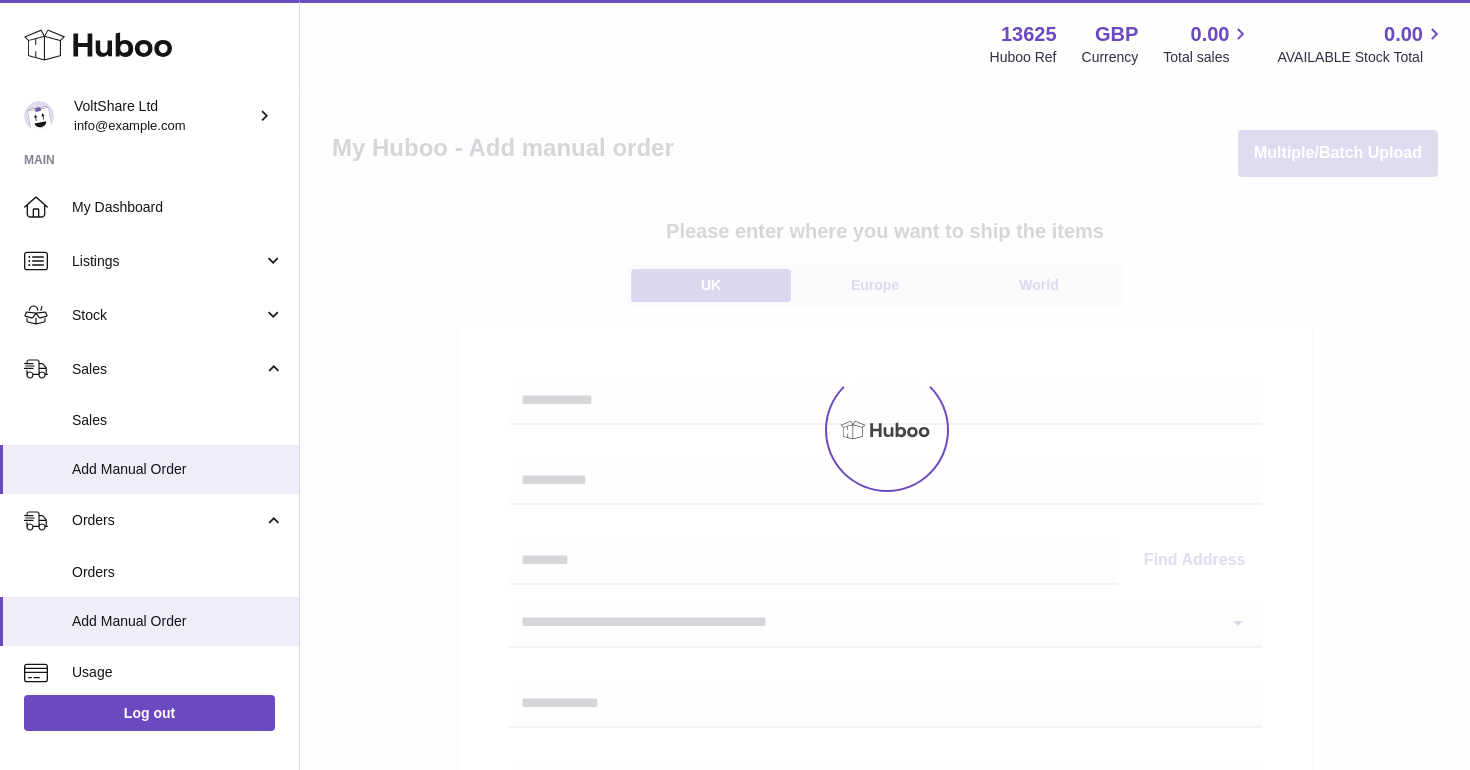 scroll, scrollTop: 0, scrollLeft: 0, axis: both 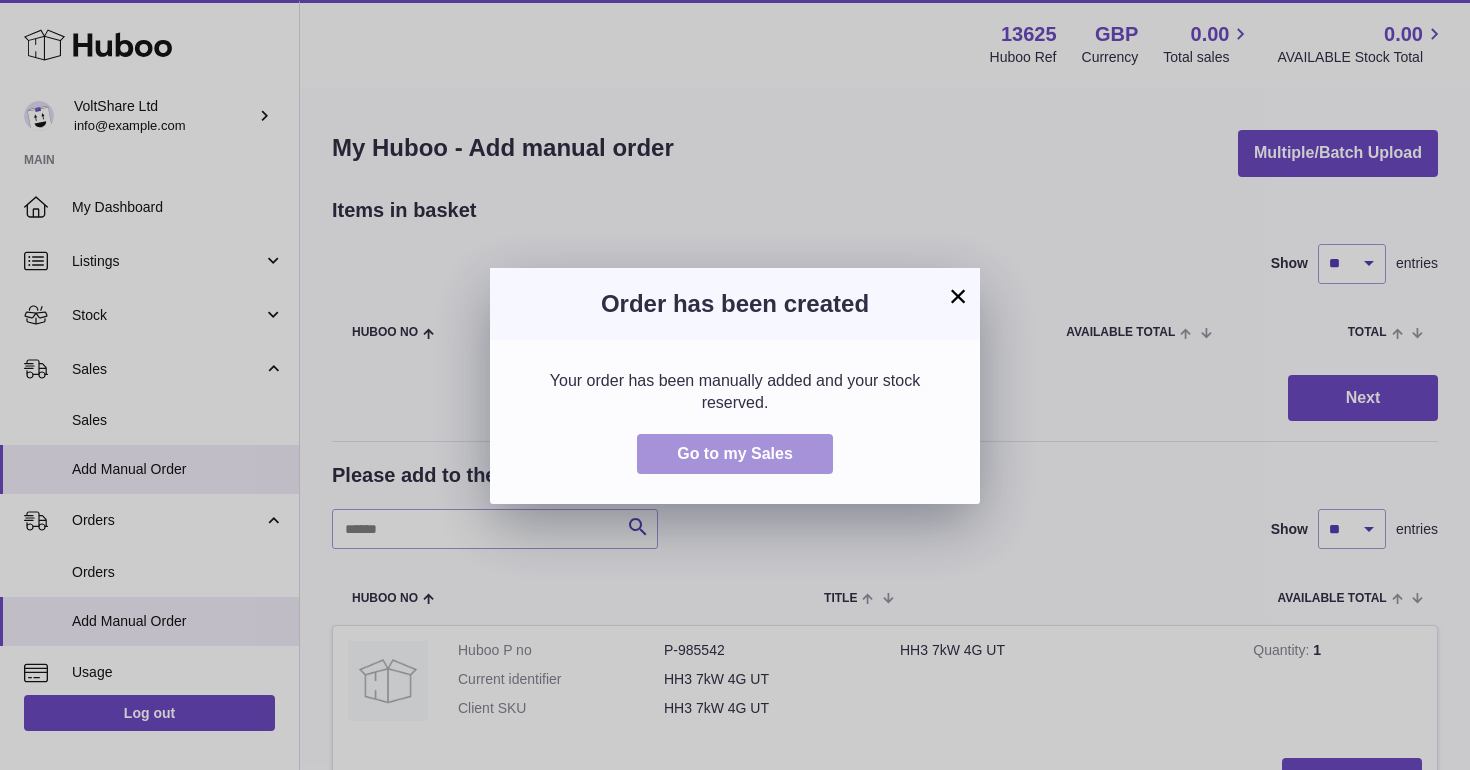click on "Go to my Sales" at bounding box center (735, 454) 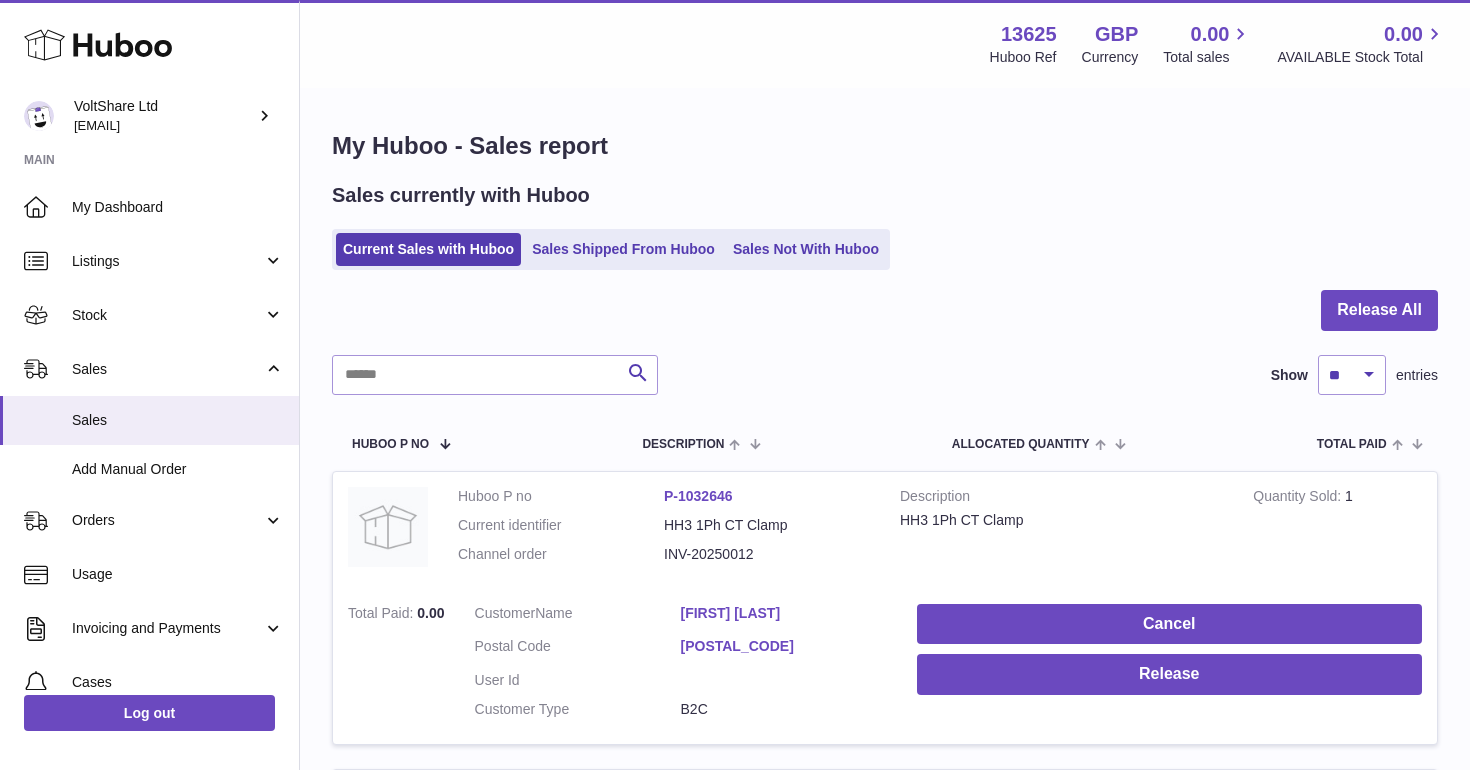 scroll, scrollTop: 0, scrollLeft: 0, axis: both 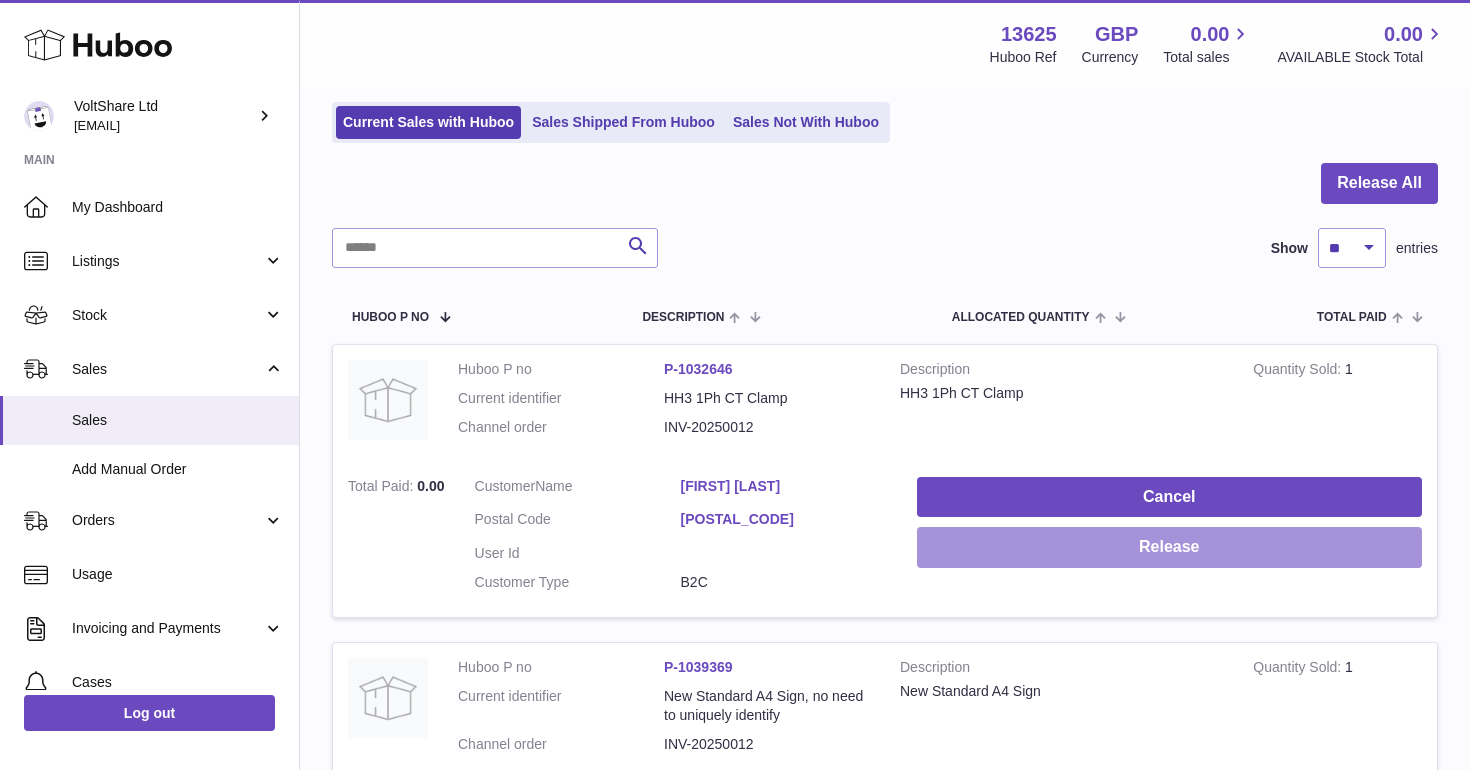 click on "Release" at bounding box center [1169, 547] 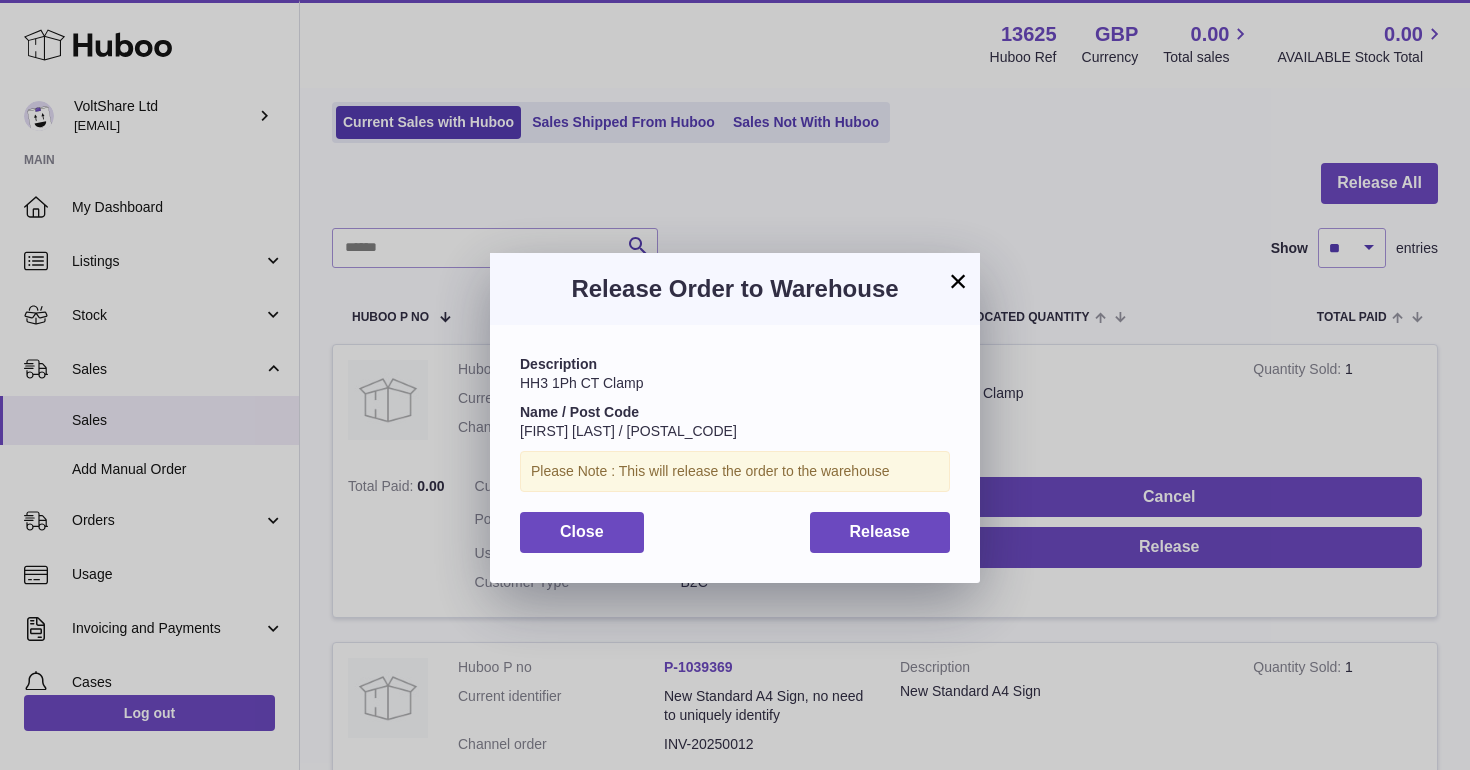 click on "Release" at bounding box center (880, 531) 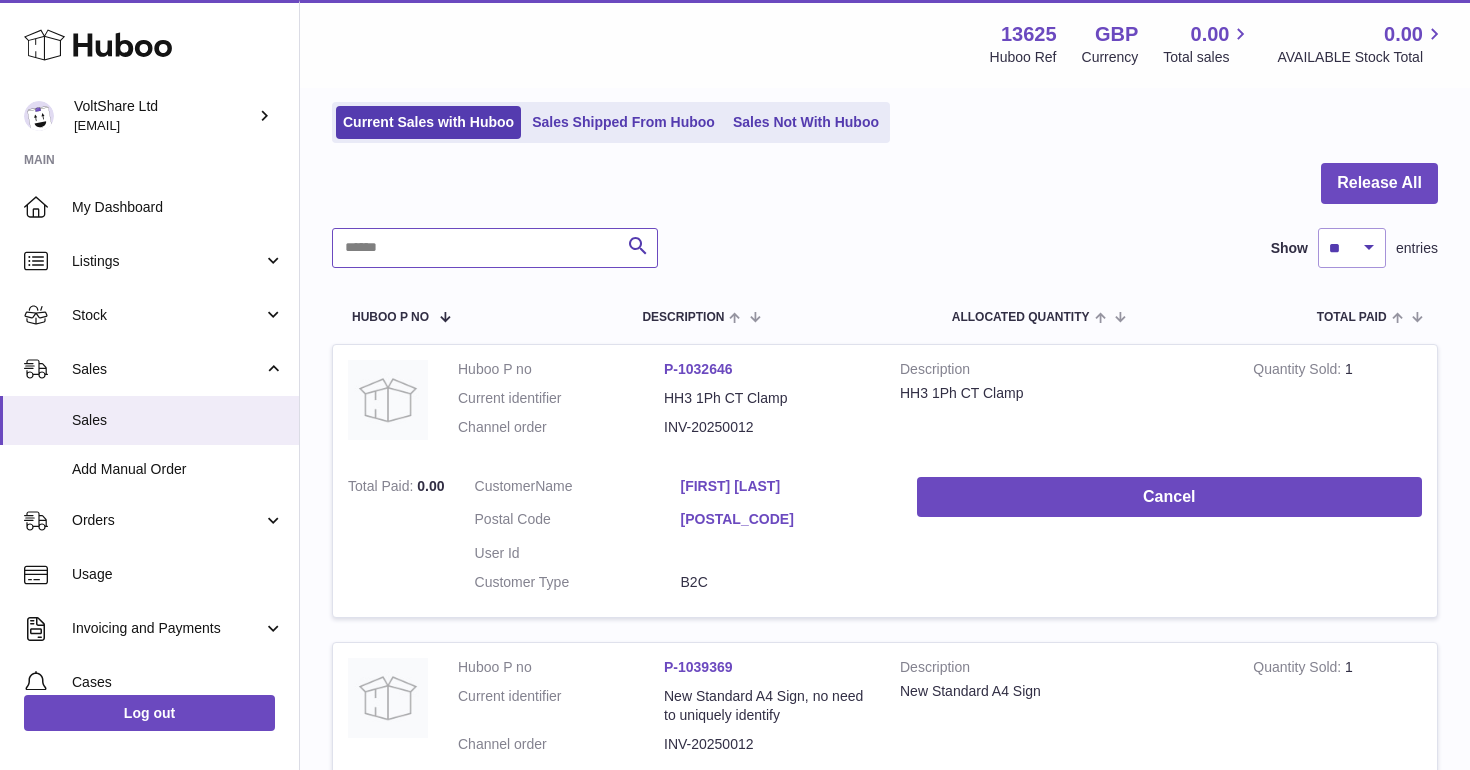 click at bounding box center [495, 248] 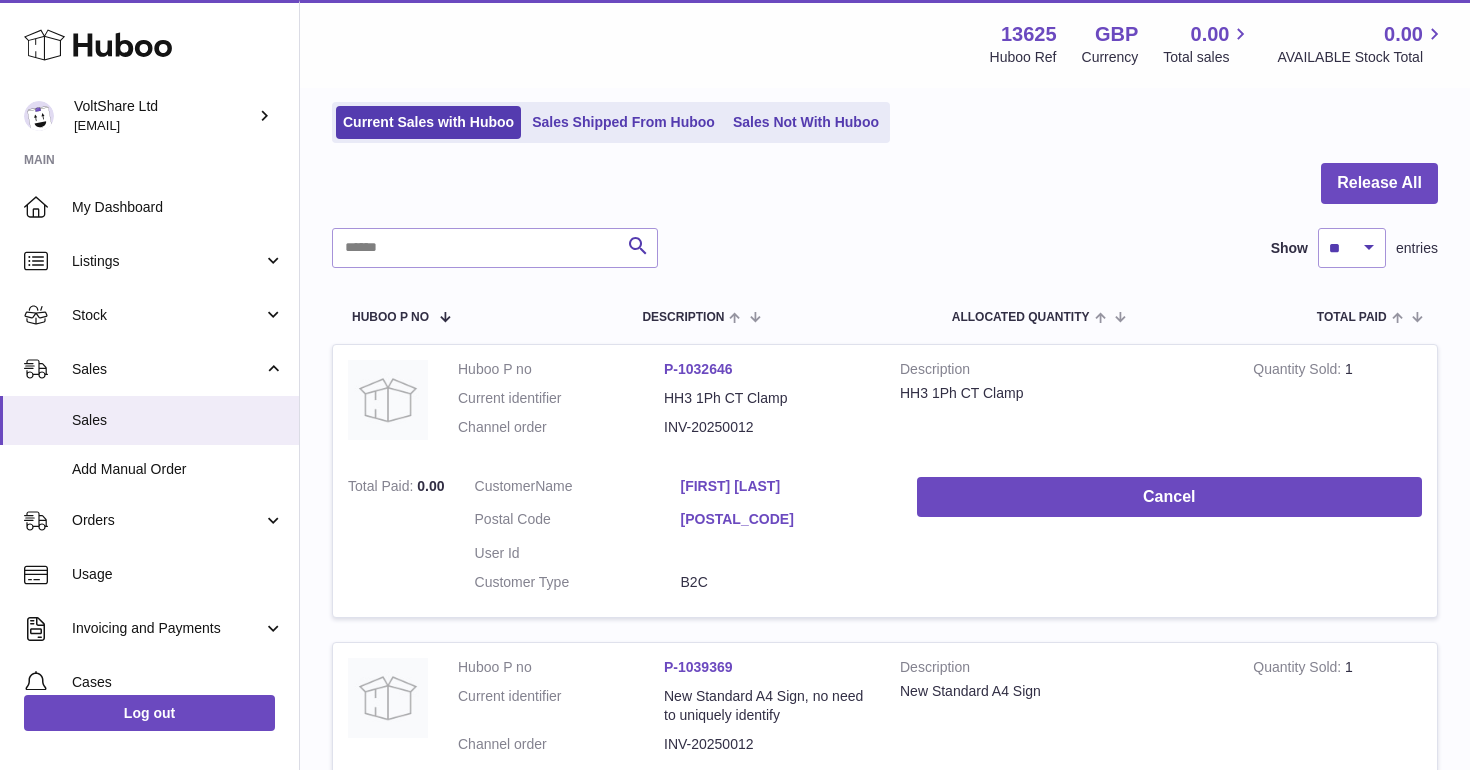 click on "Sales currently with Huboo
Current Sales with Huboo
Sales Shipped From Huboo
Sales Not With Huboo" at bounding box center (885, 99) 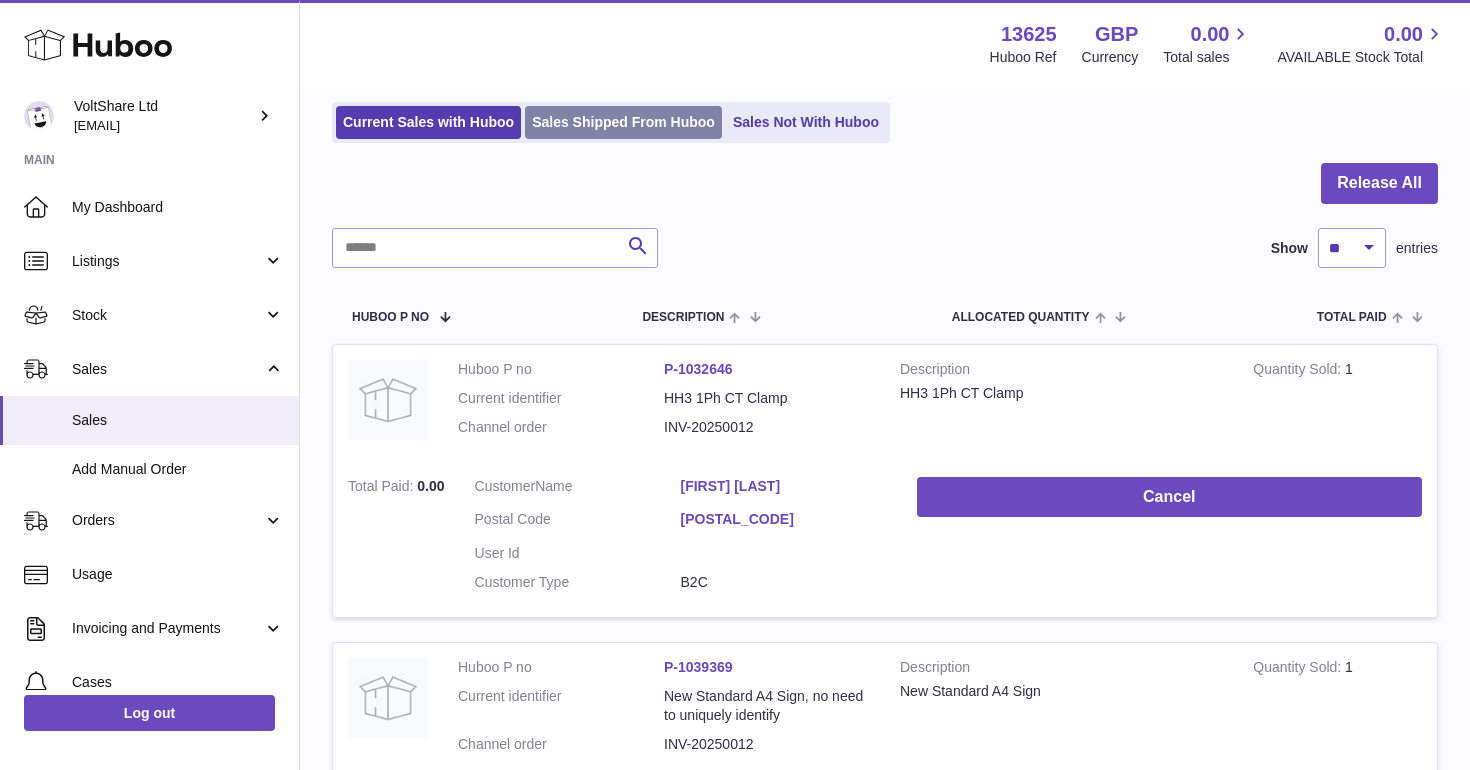 click on "Sales Shipped From Huboo" at bounding box center (623, 122) 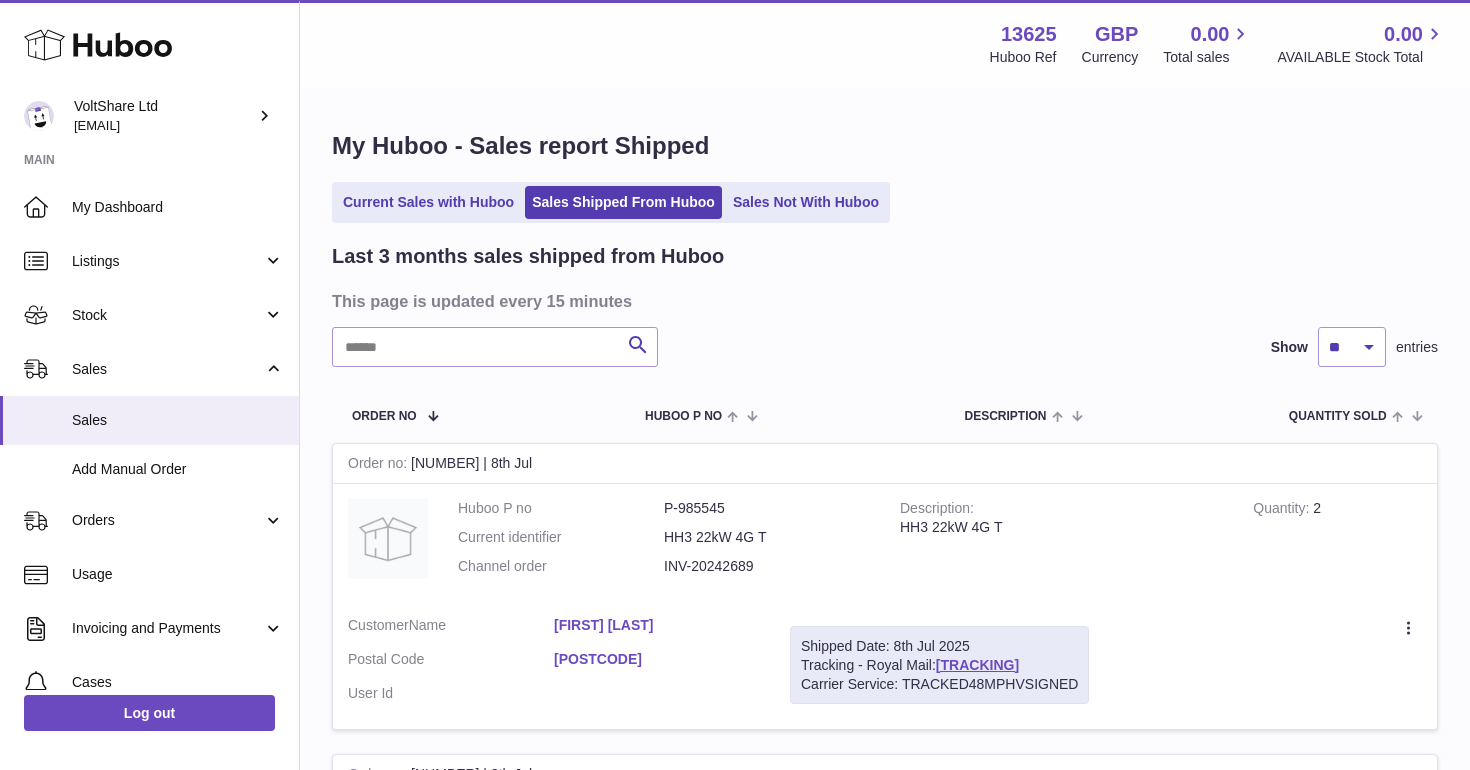scroll, scrollTop: 0, scrollLeft: 0, axis: both 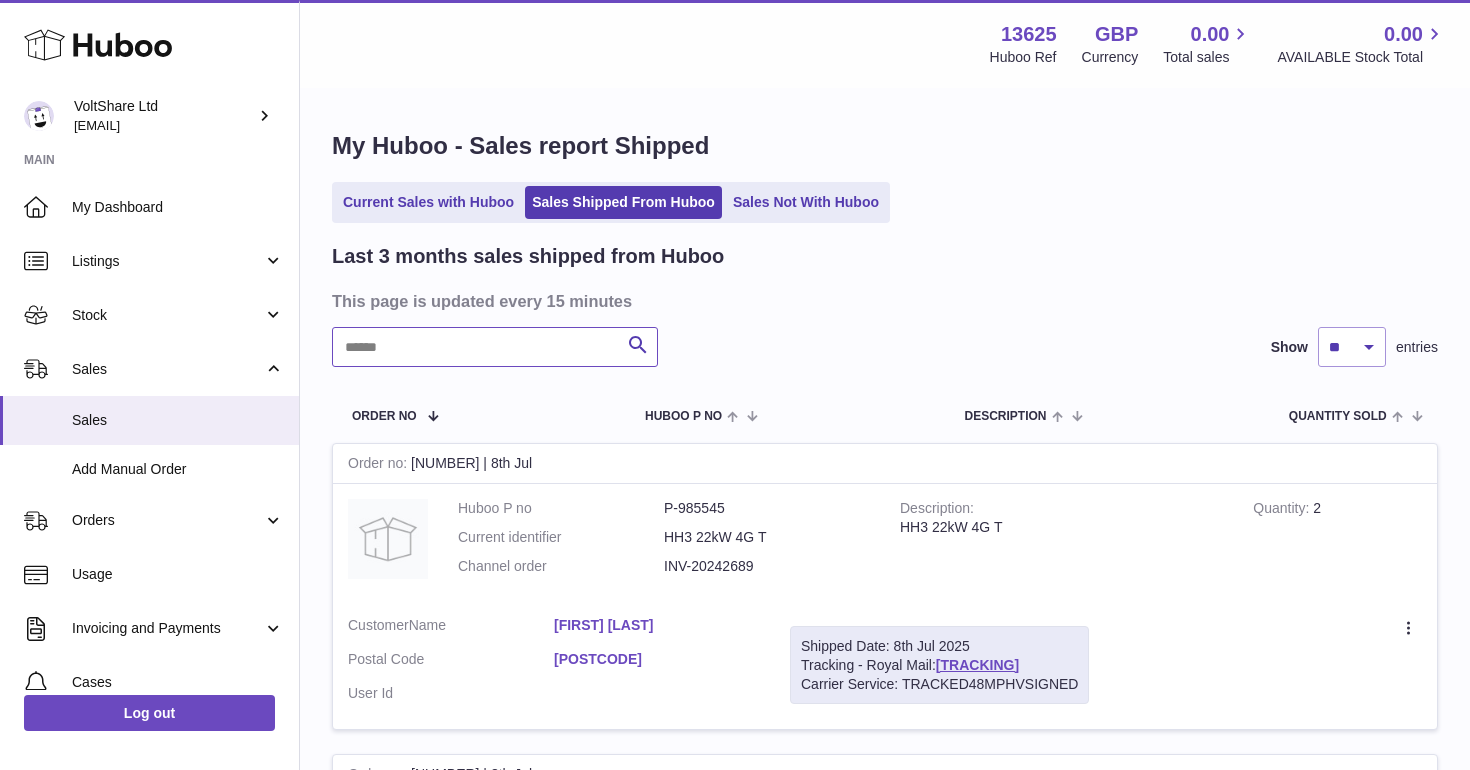 click at bounding box center [495, 347] 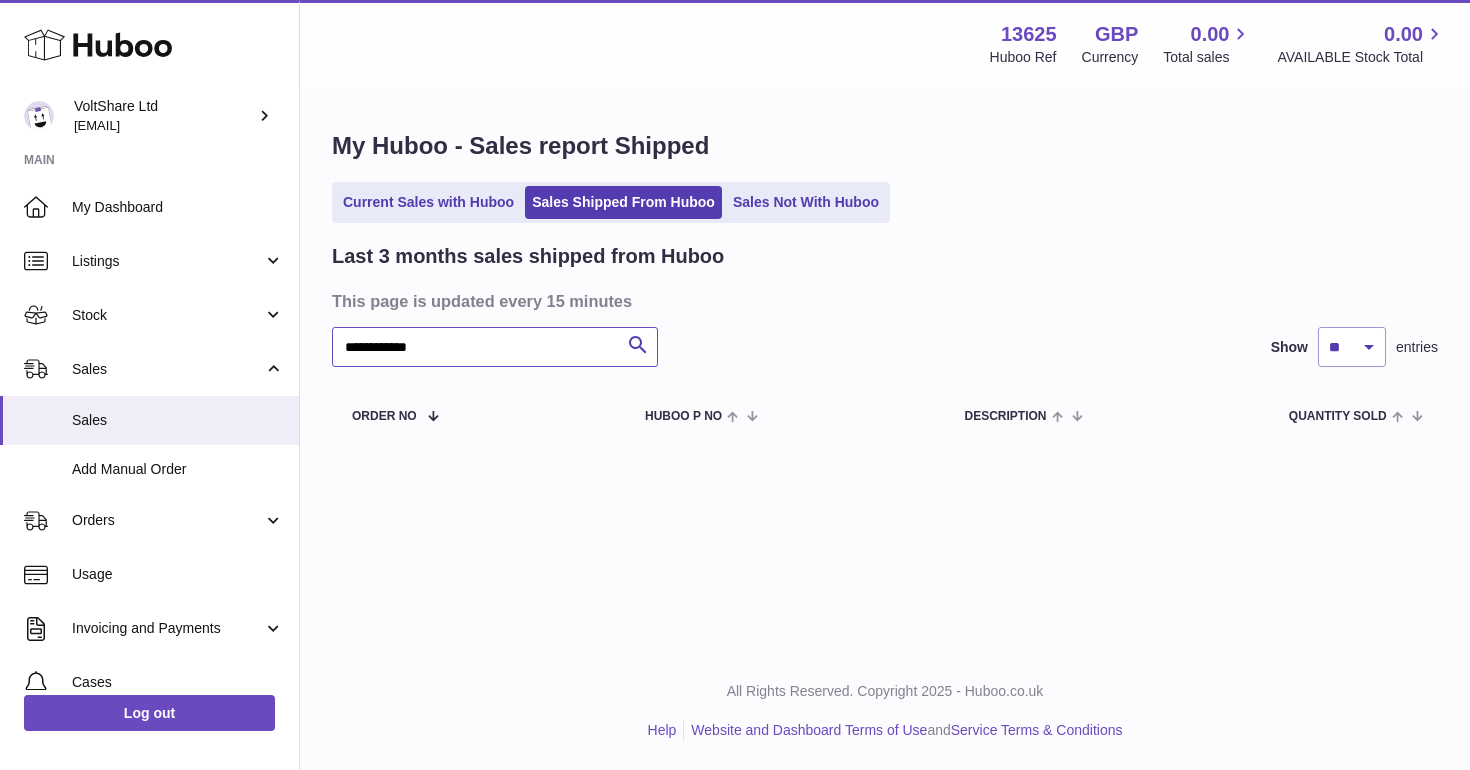 scroll, scrollTop: 0, scrollLeft: 0, axis: both 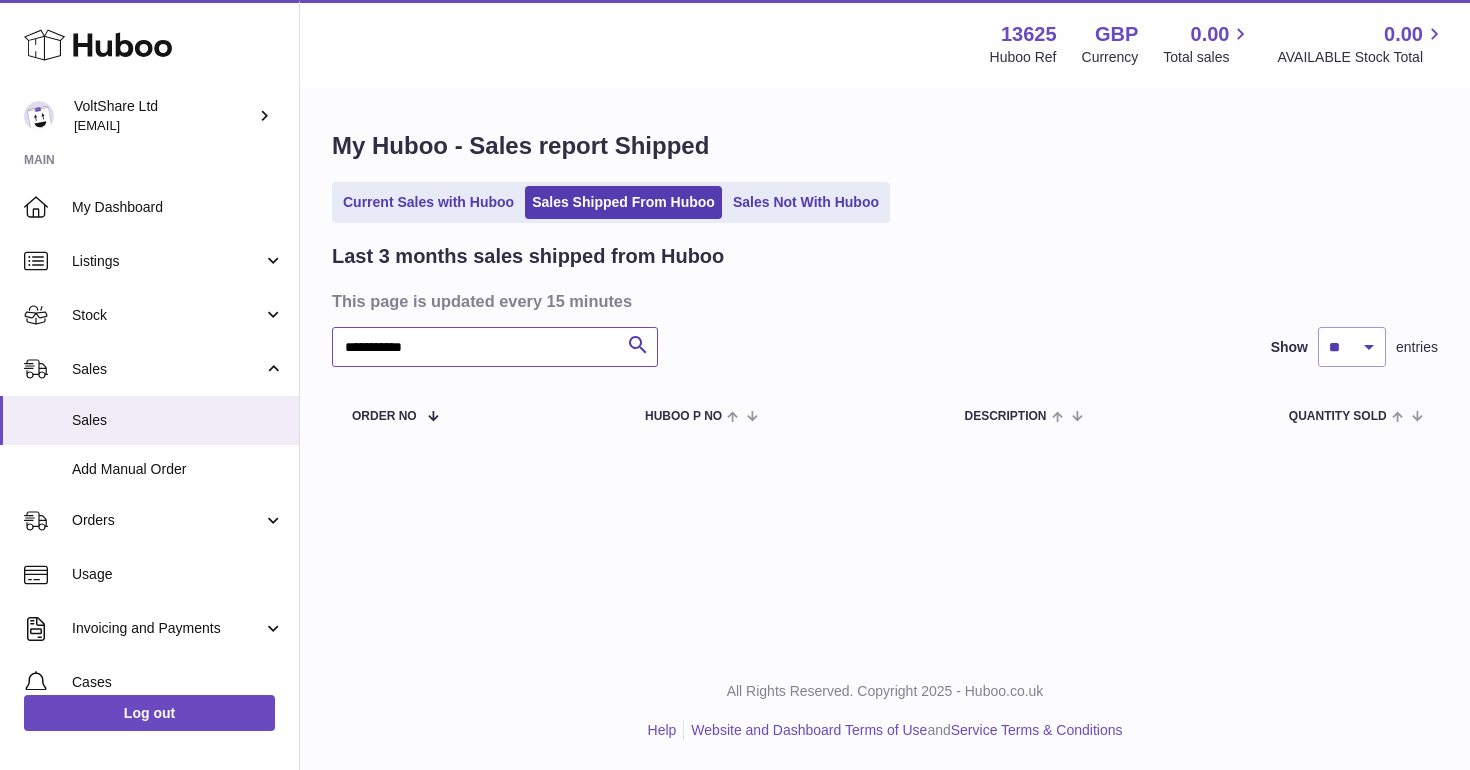 type on "**********" 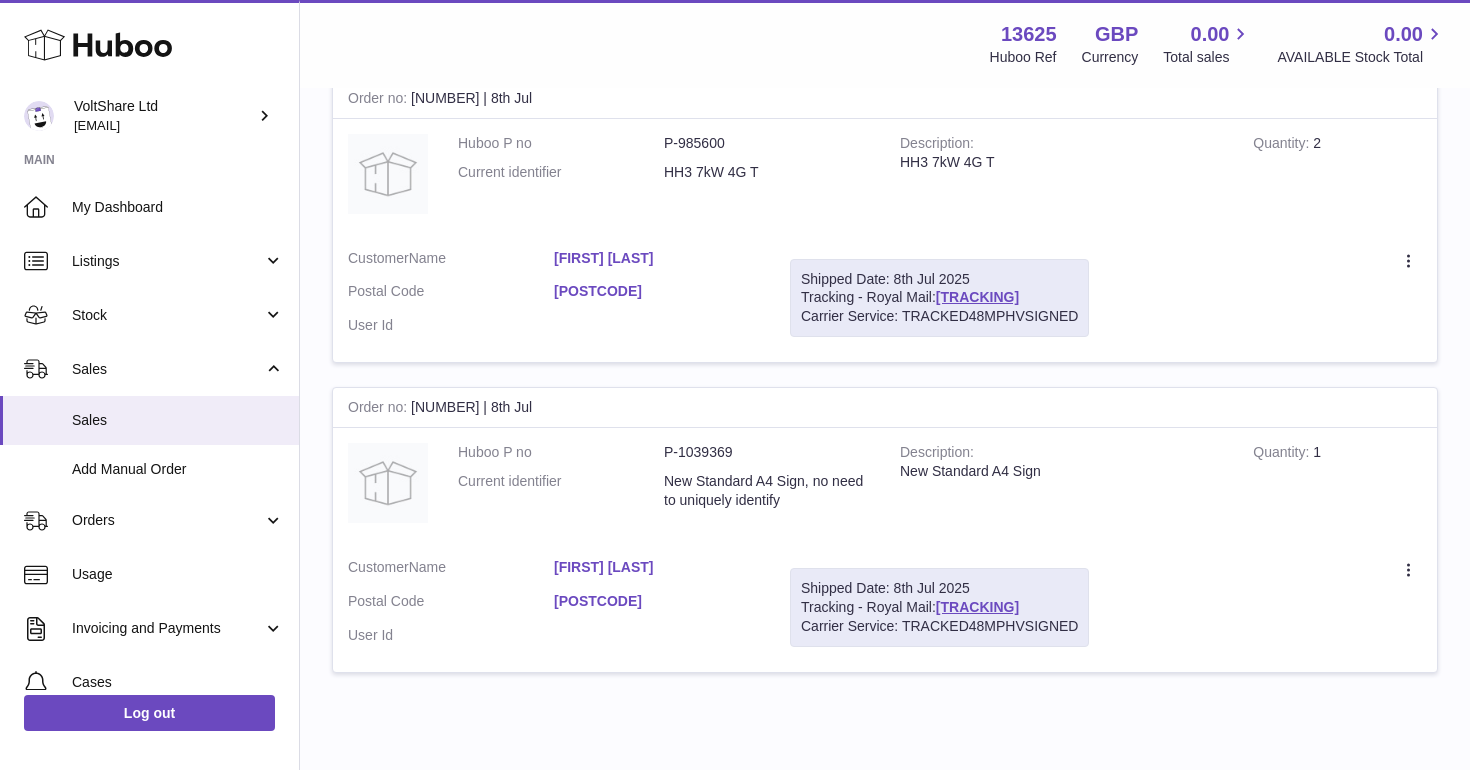 scroll, scrollTop: 1021, scrollLeft: 0, axis: vertical 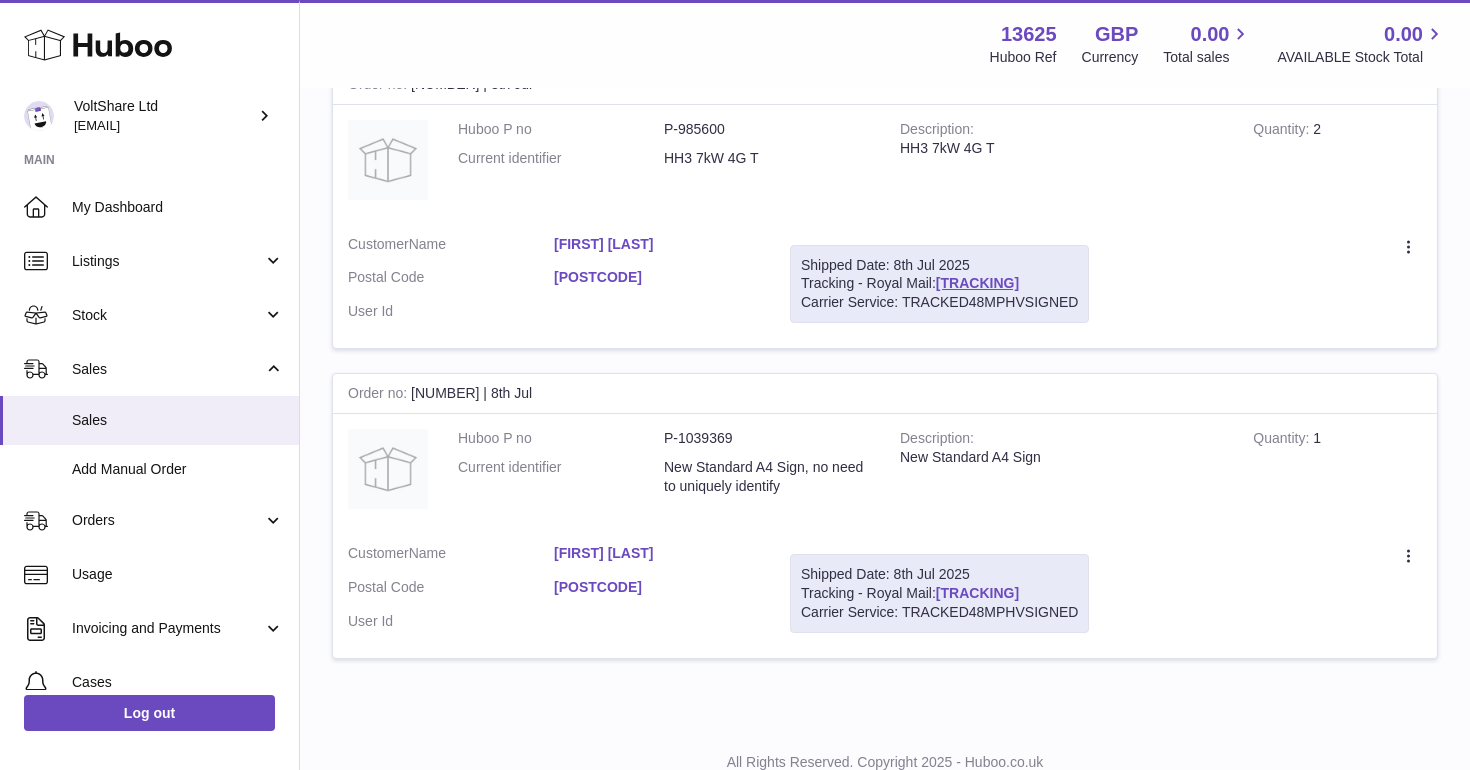 type on "**********" 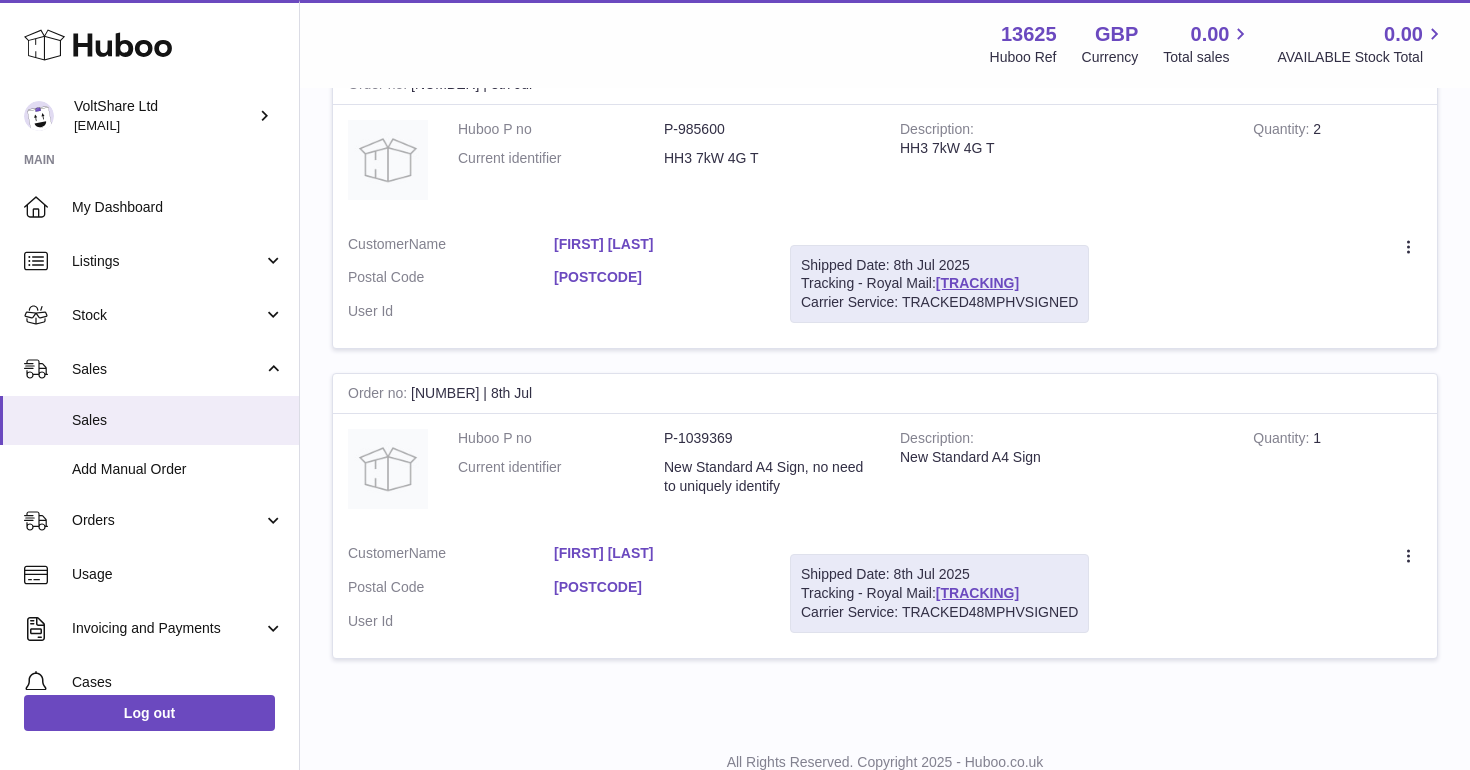 scroll, scrollTop: 975, scrollLeft: 0, axis: vertical 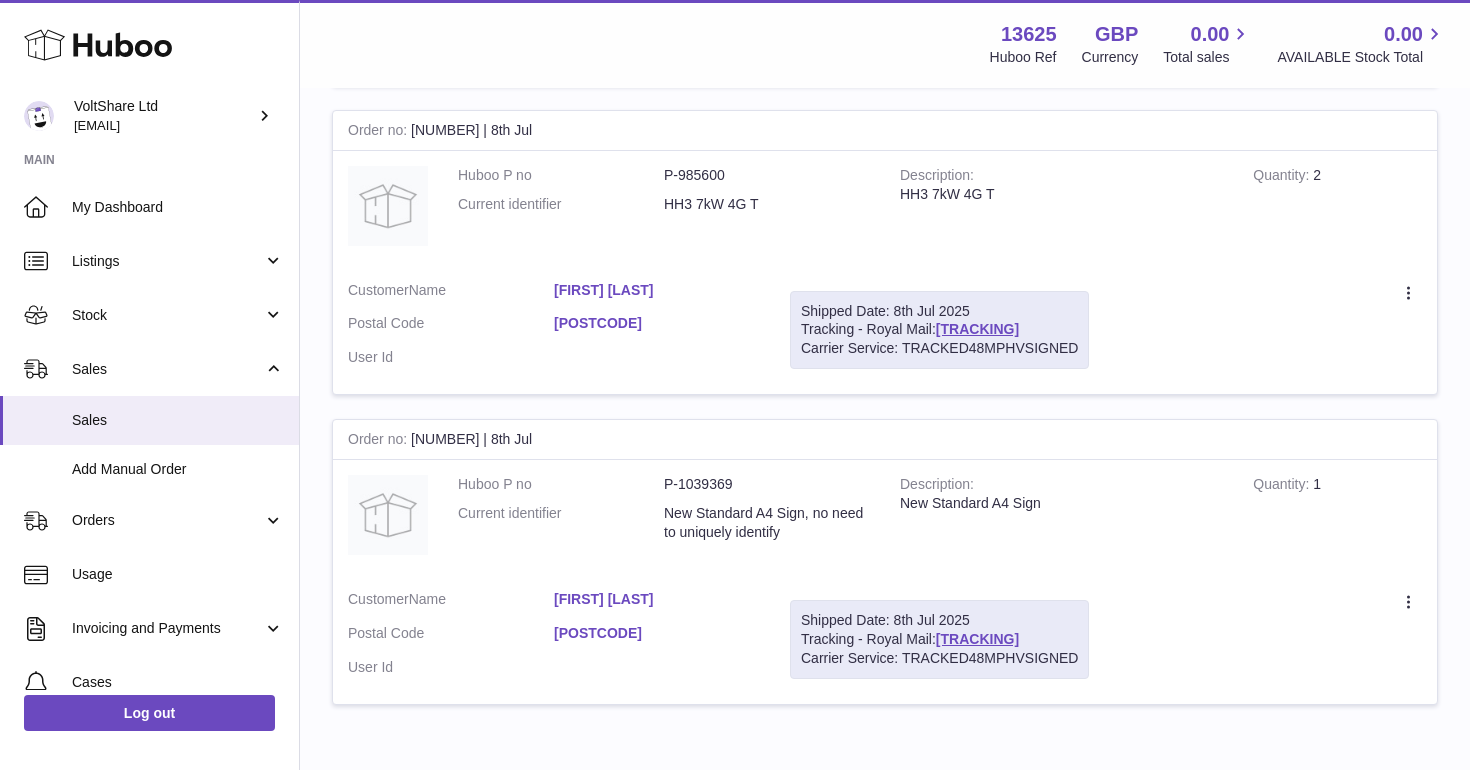 click on "Shipped Date: 8th Jul 2025
Tracking - Royal Mail:
FM629542185GB
Carrier Service: TRACKED48MPHVSIGNED" at bounding box center (939, 639) 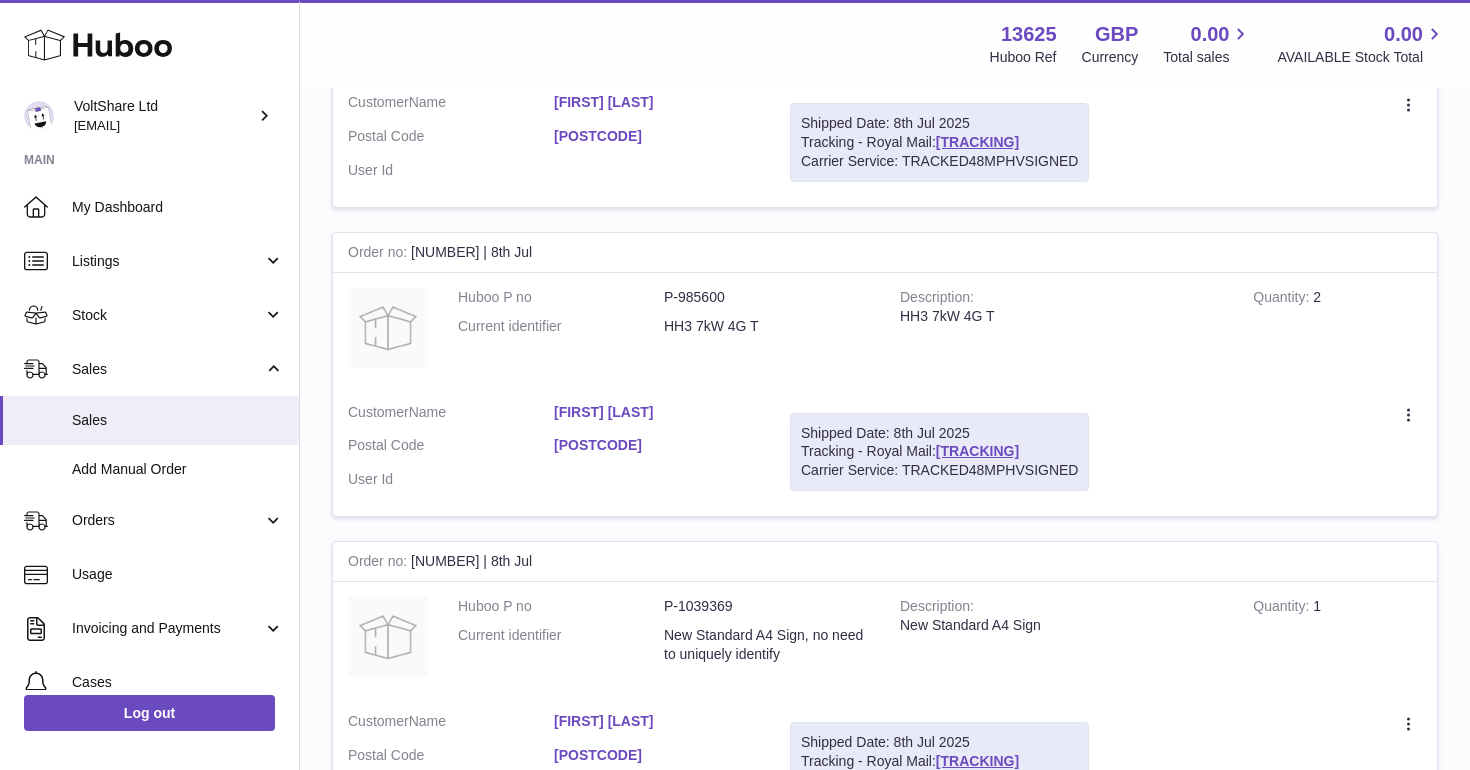 scroll, scrollTop: 851, scrollLeft: 0, axis: vertical 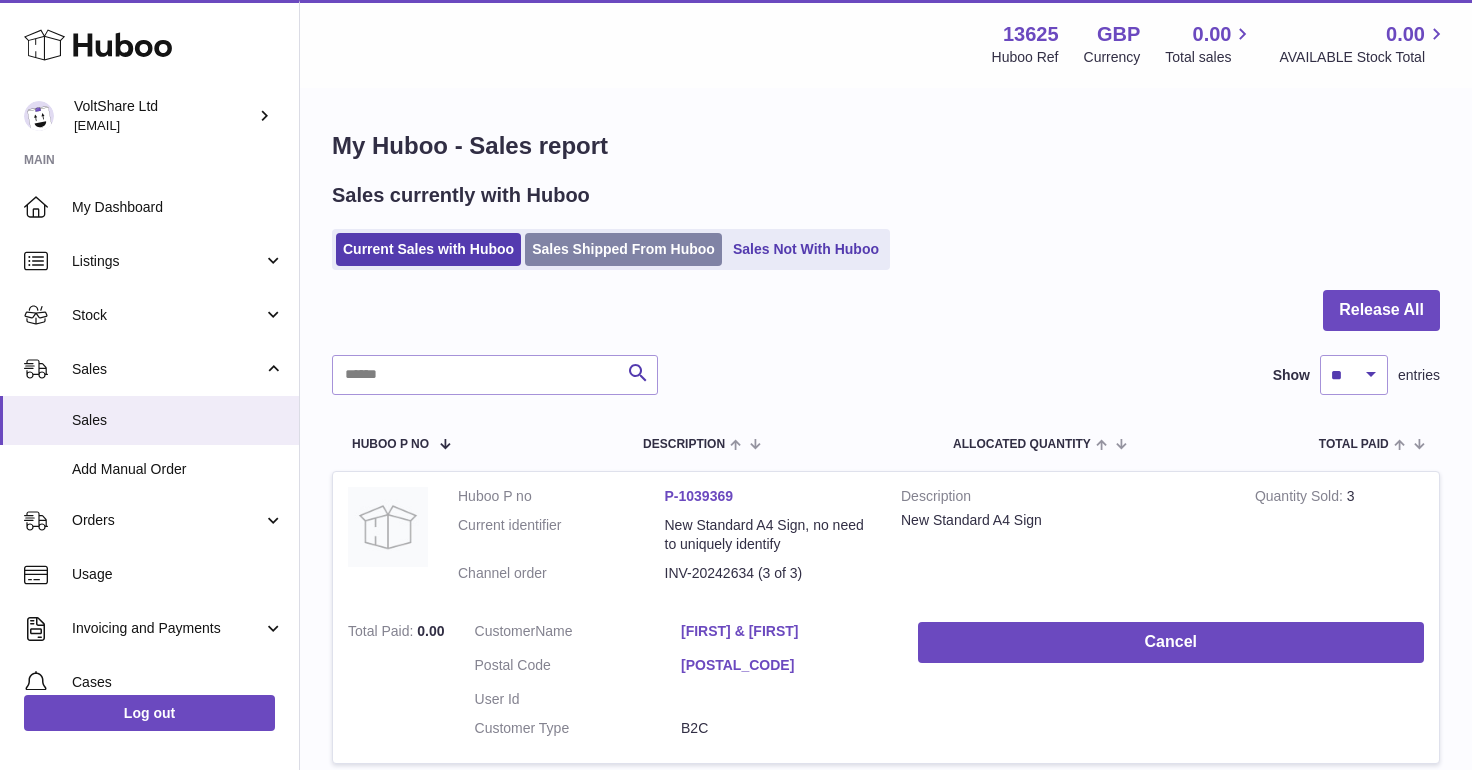 click on "Sales Shipped From Huboo" at bounding box center [623, 249] 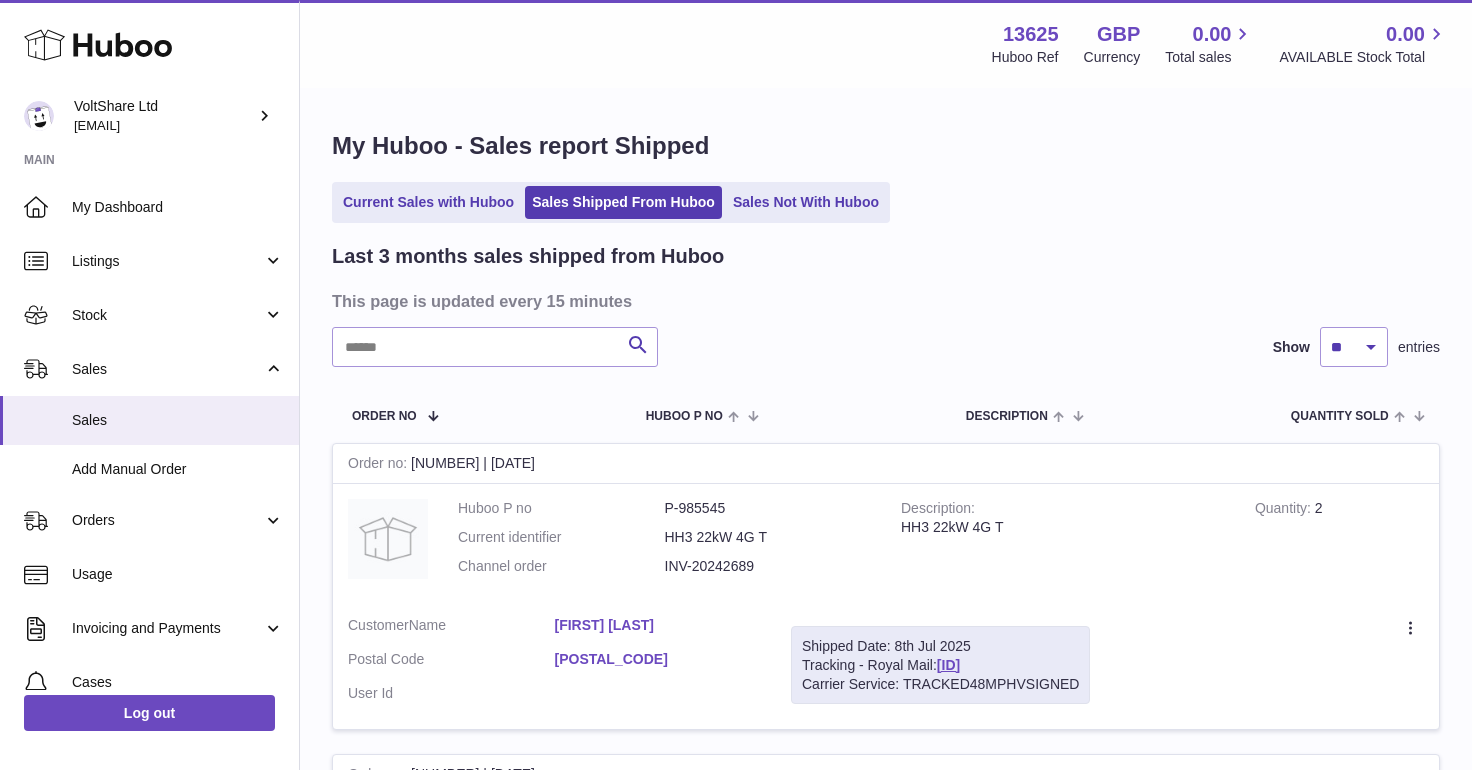 scroll, scrollTop: 0, scrollLeft: 0, axis: both 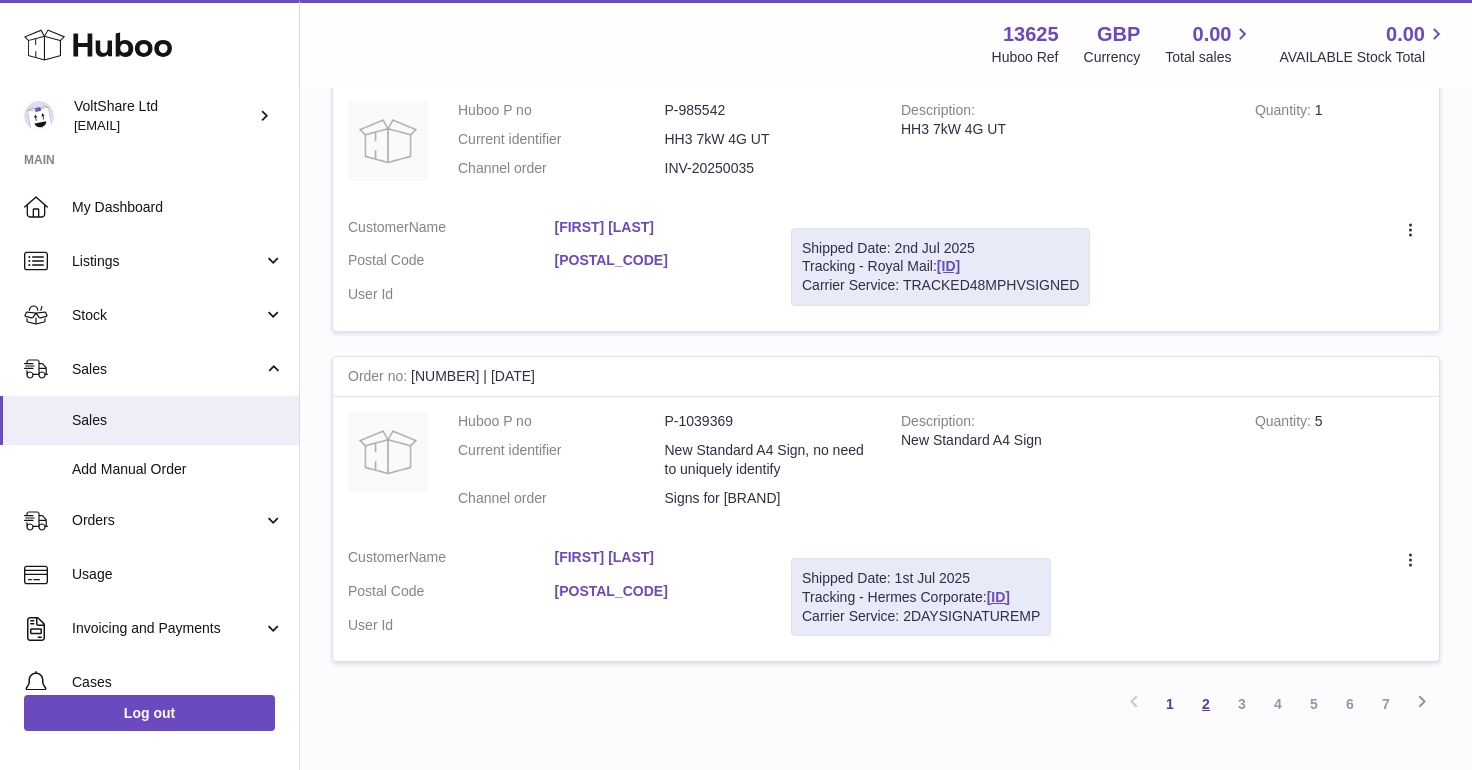 click on "2" at bounding box center (1206, 704) 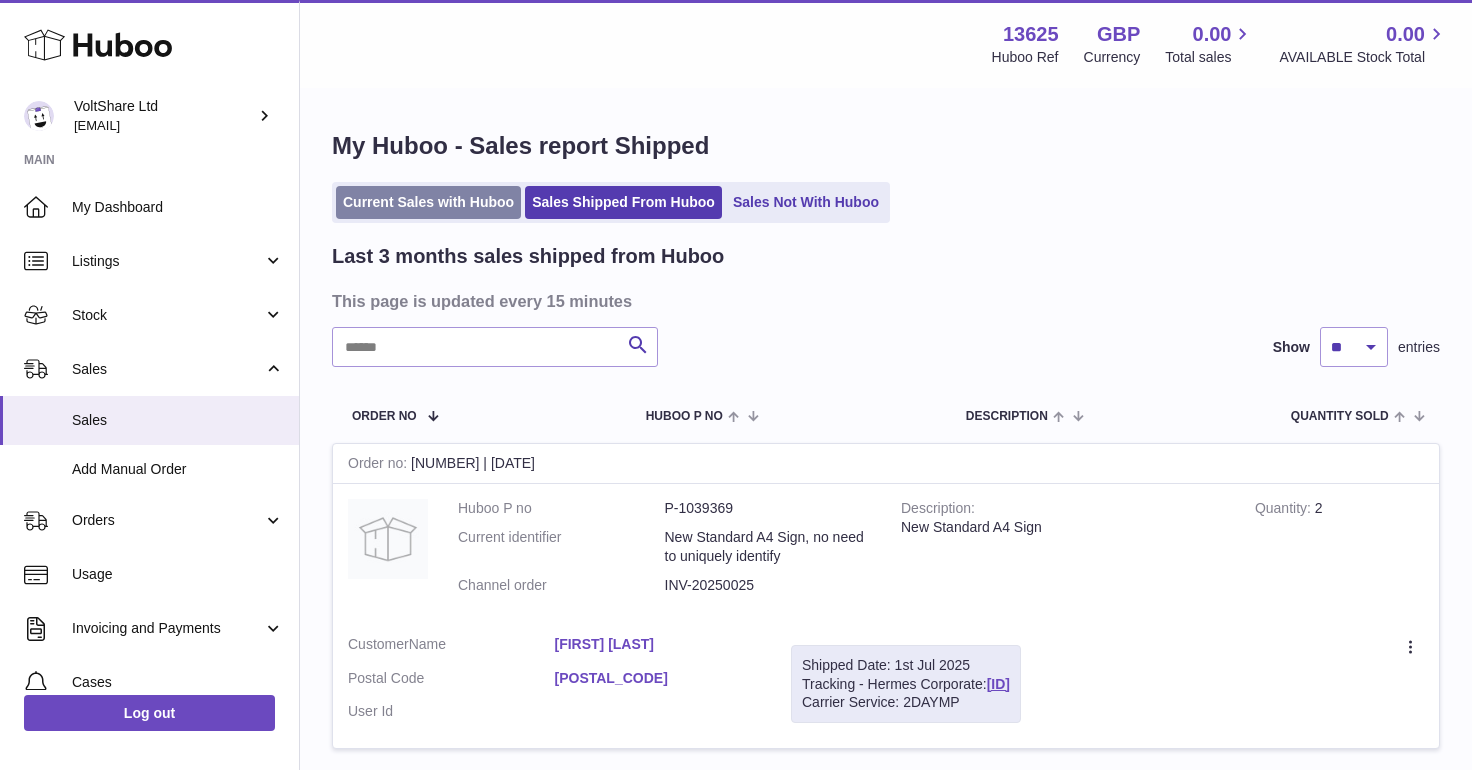 scroll, scrollTop: 0, scrollLeft: 0, axis: both 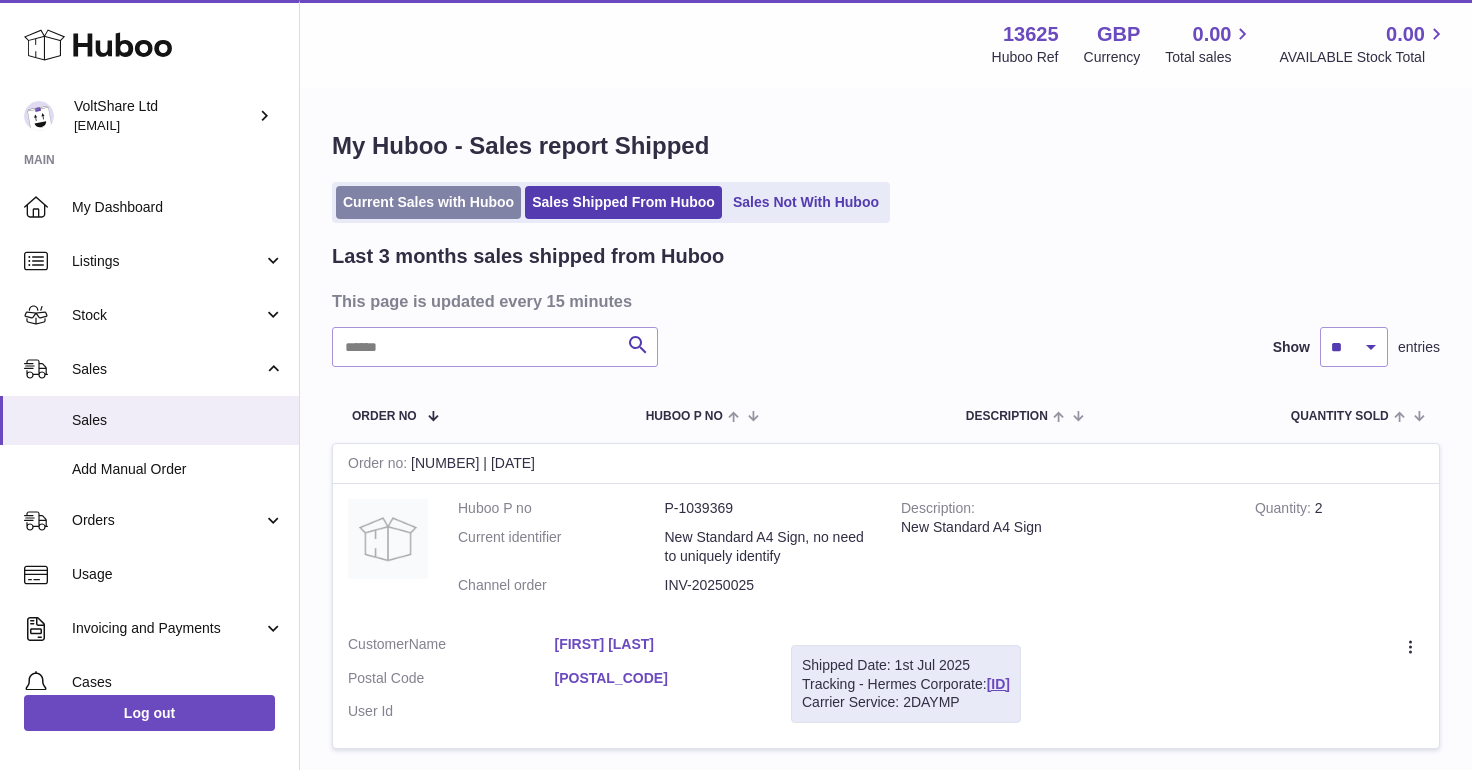 click on "Current Sales with Huboo" at bounding box center [428, 202] 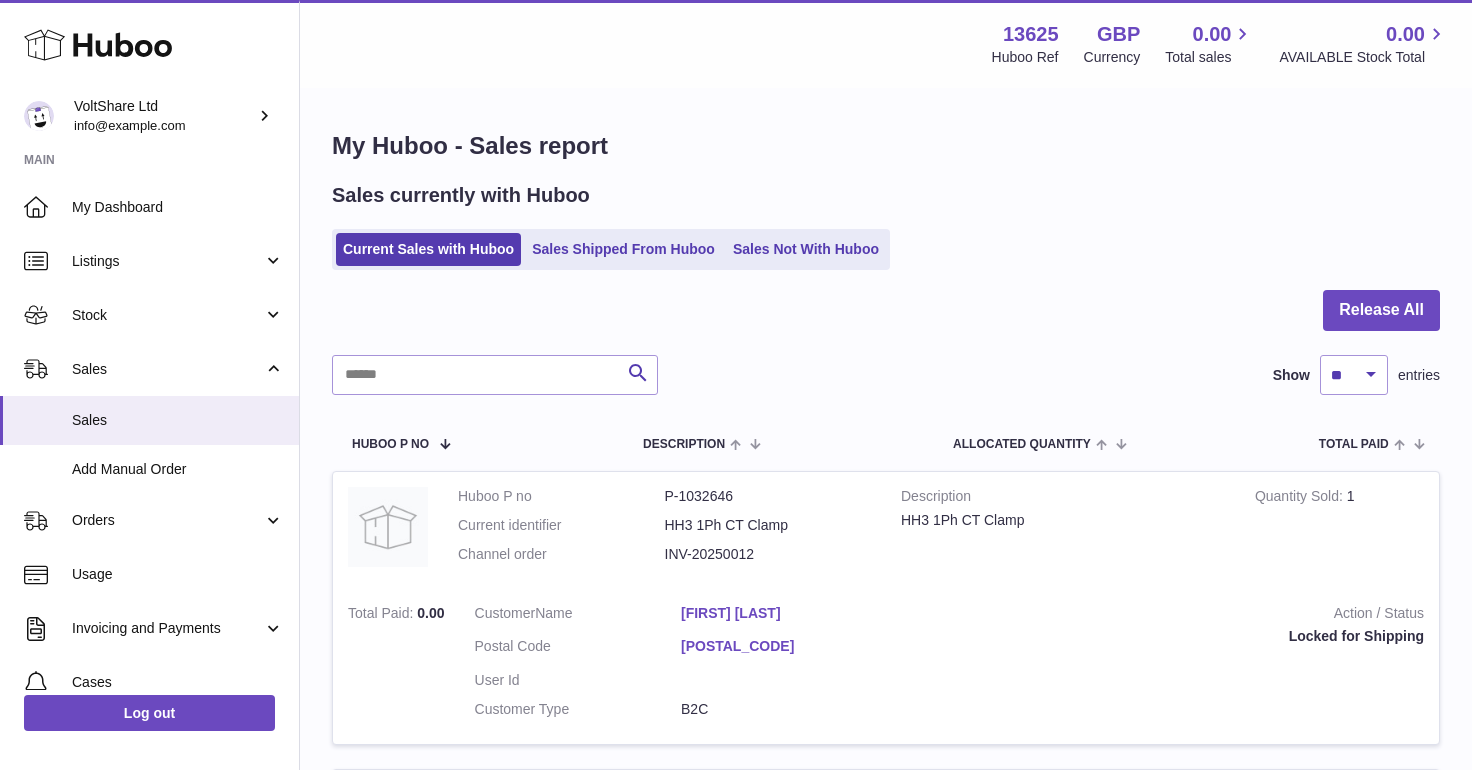 scroll, scrollTop: 0, scrollLeft: 0, axis: both 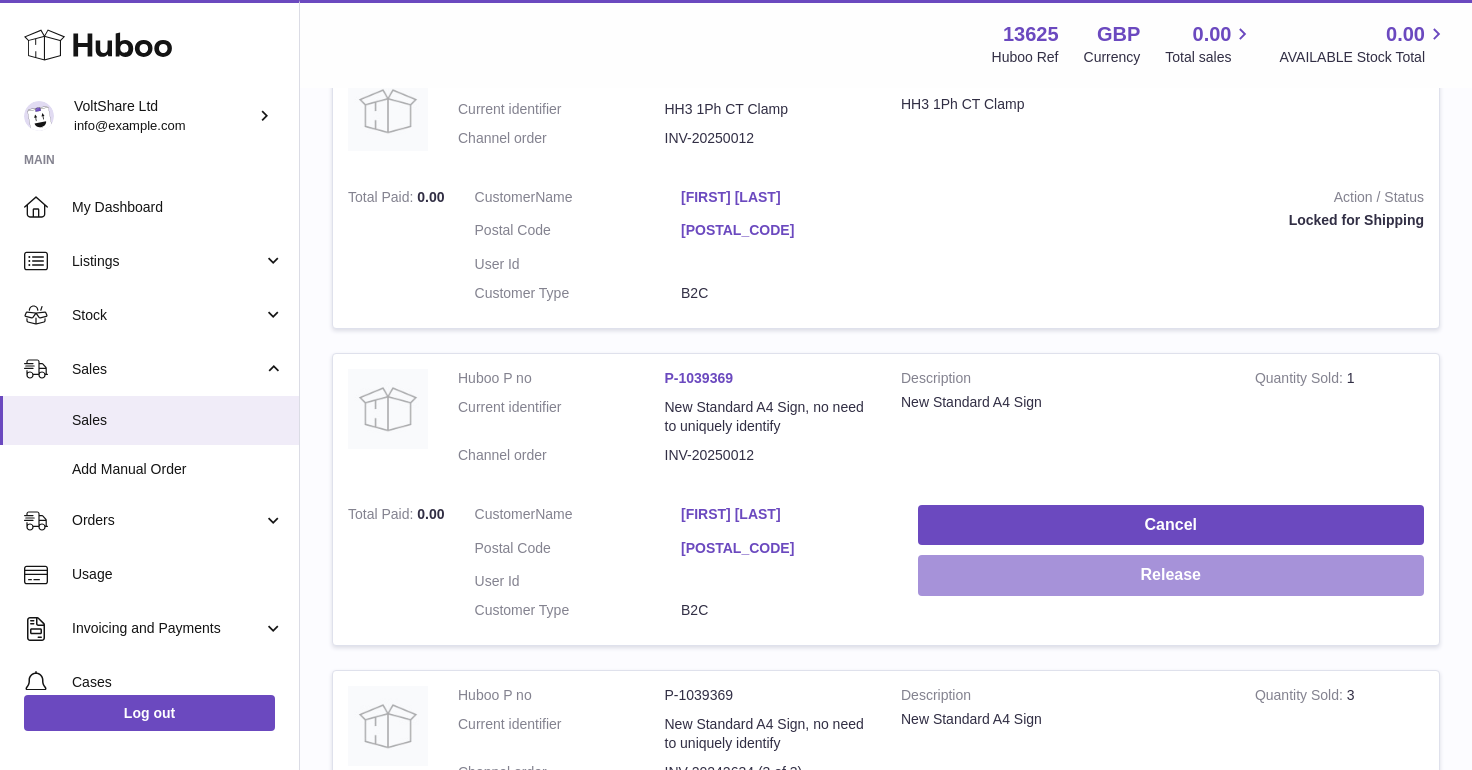 click on "Release" at bounding box center (1171, 575) 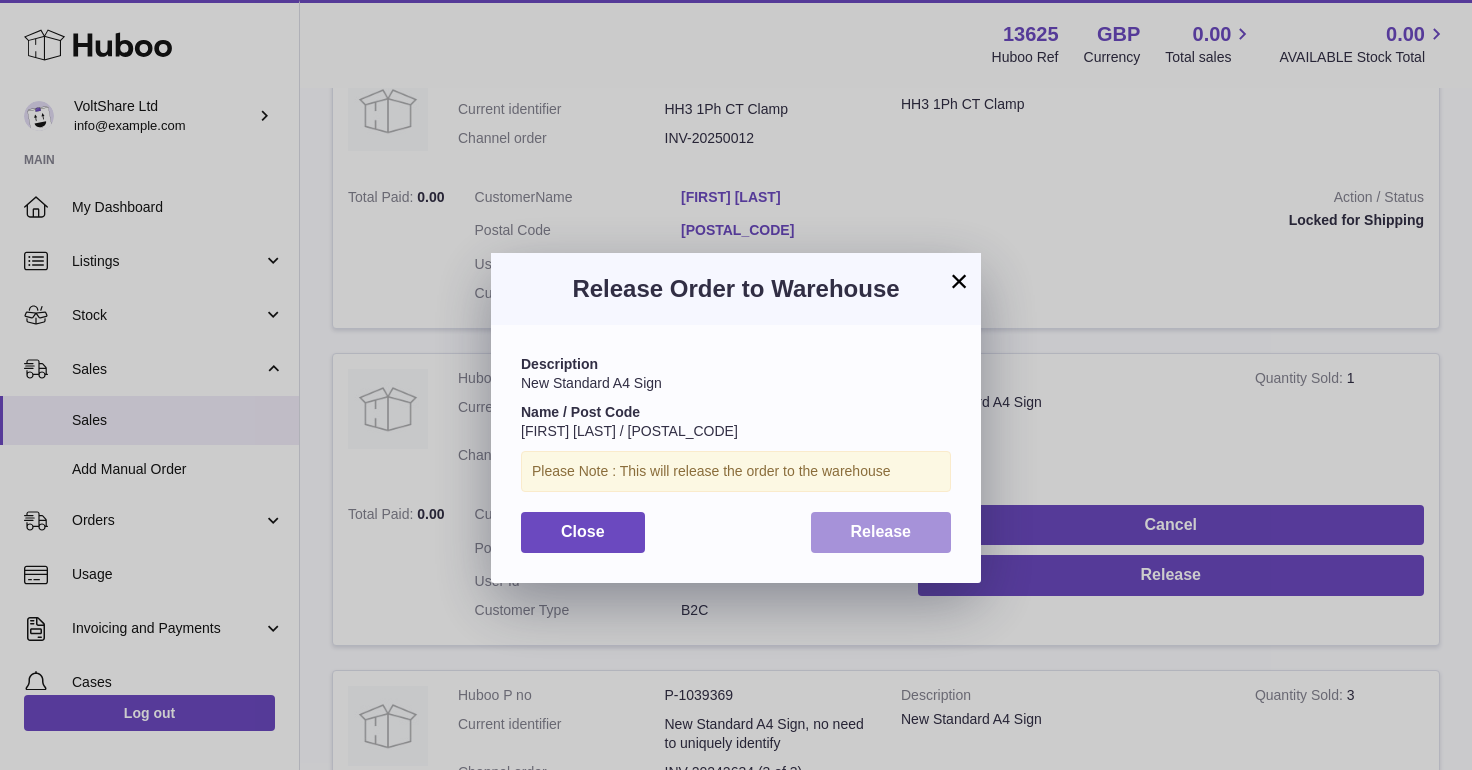 click on "Release" at bounding box center [881, 531] 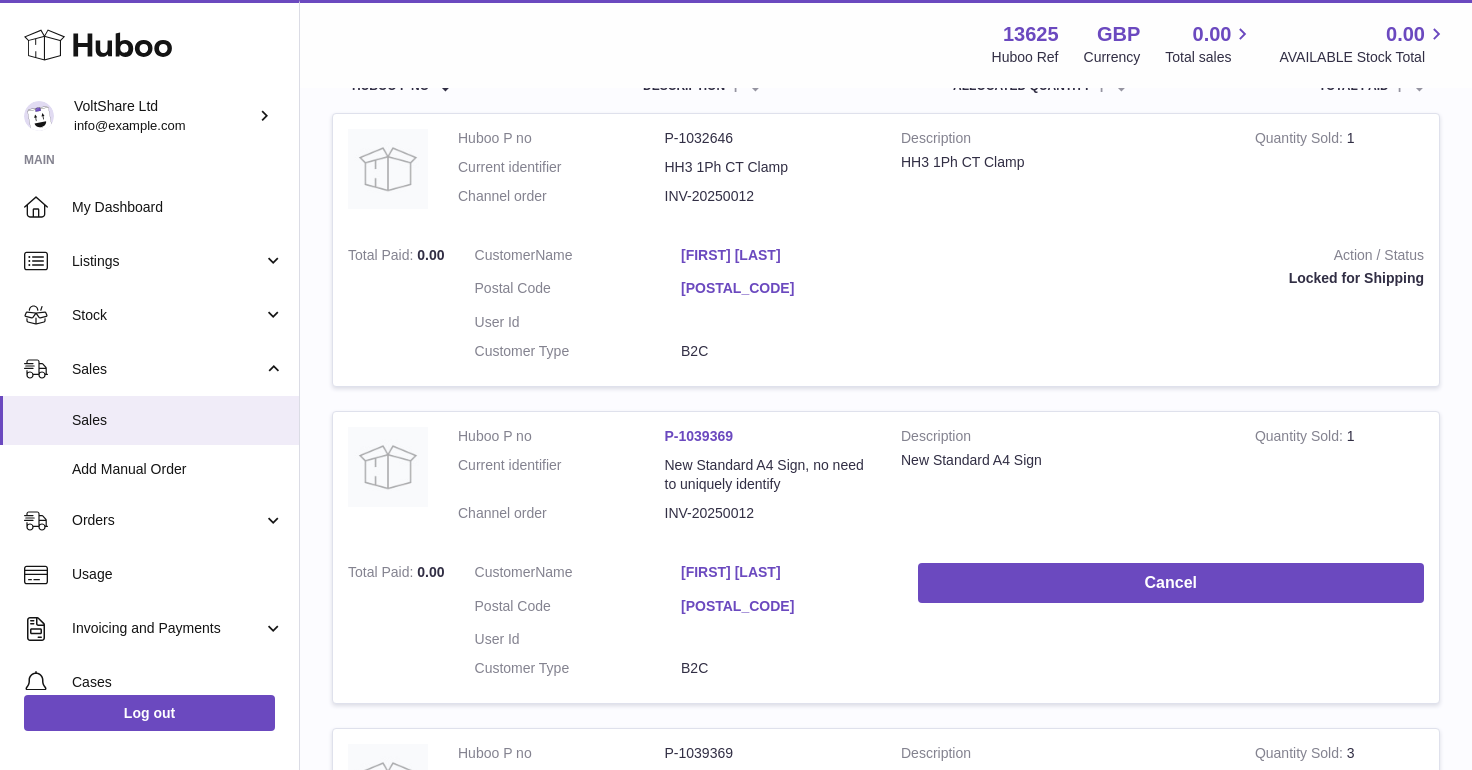 scroll, scrollTop: 397, scrollLeft: 0, axis: vertical 